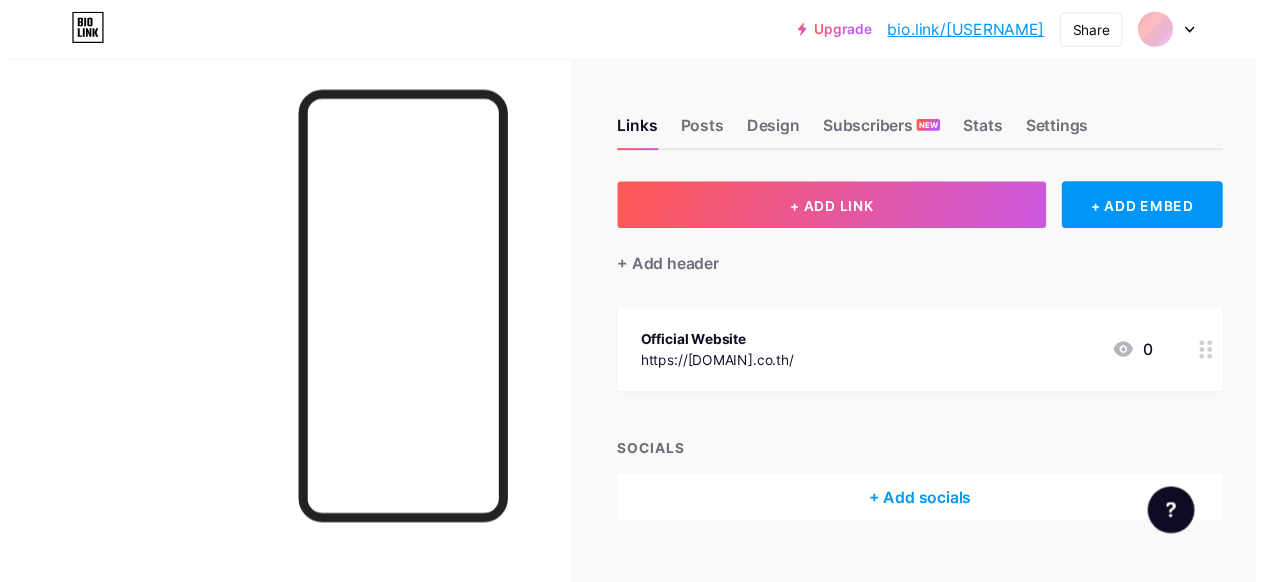 scroll, scrollTop: 0, scrollLeft: 0, axis: both 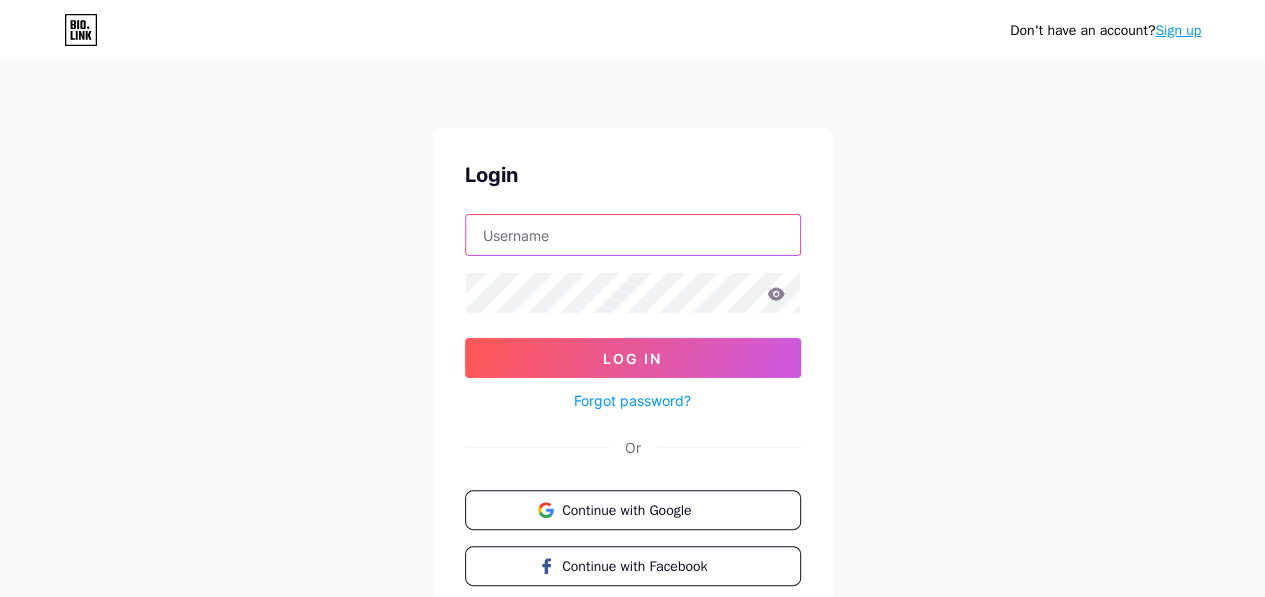 click at bounding box center [633, 235] 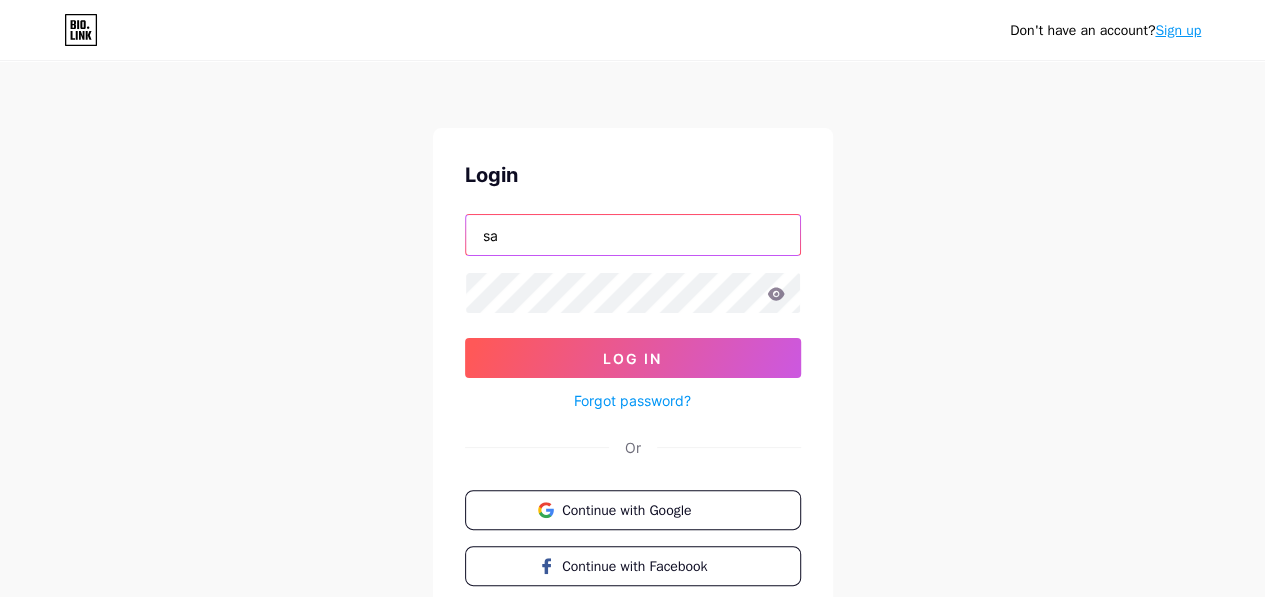 type on "sa" 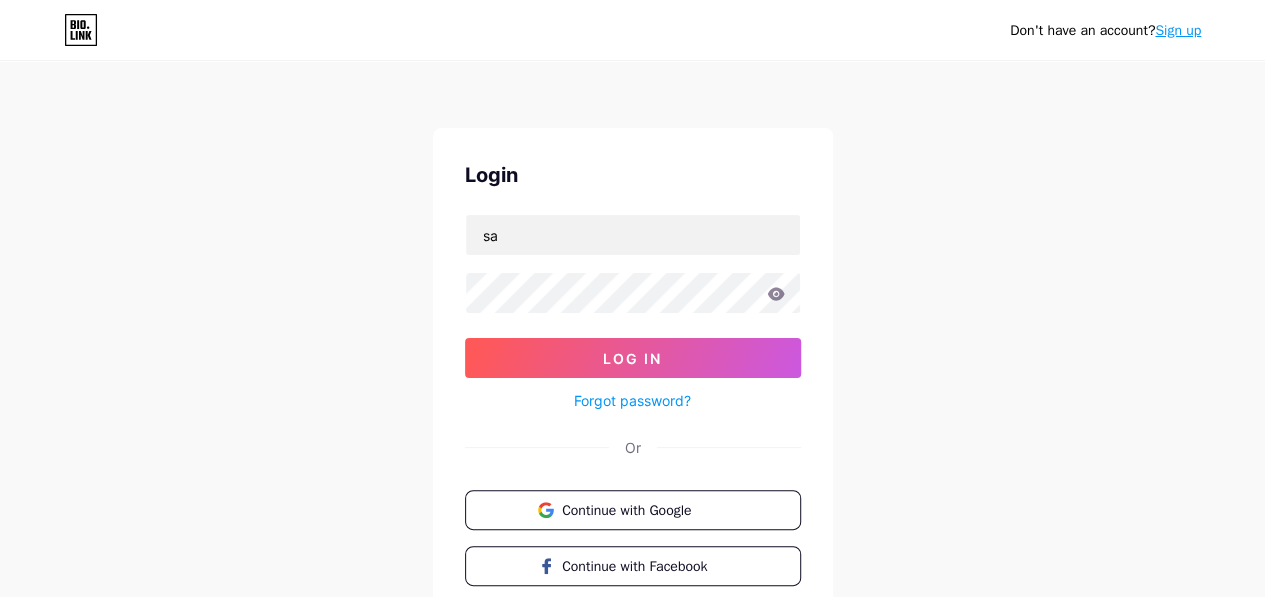 click on "Sign up" at bounding box center (1178, 30) 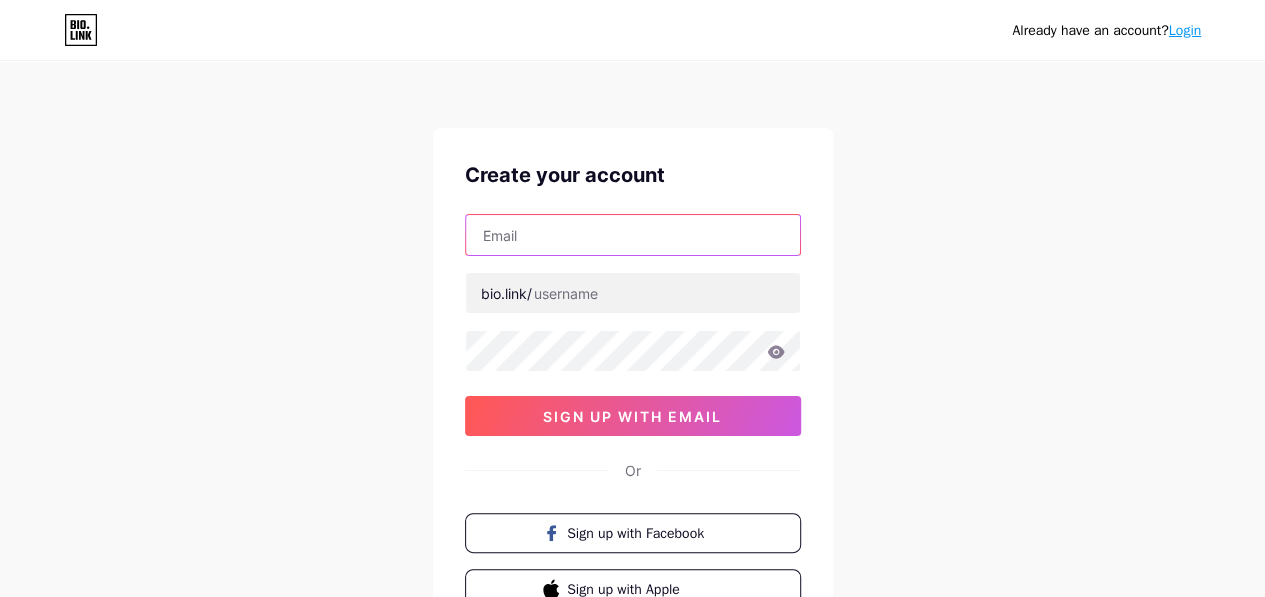 click at bounding box center [633, 235] 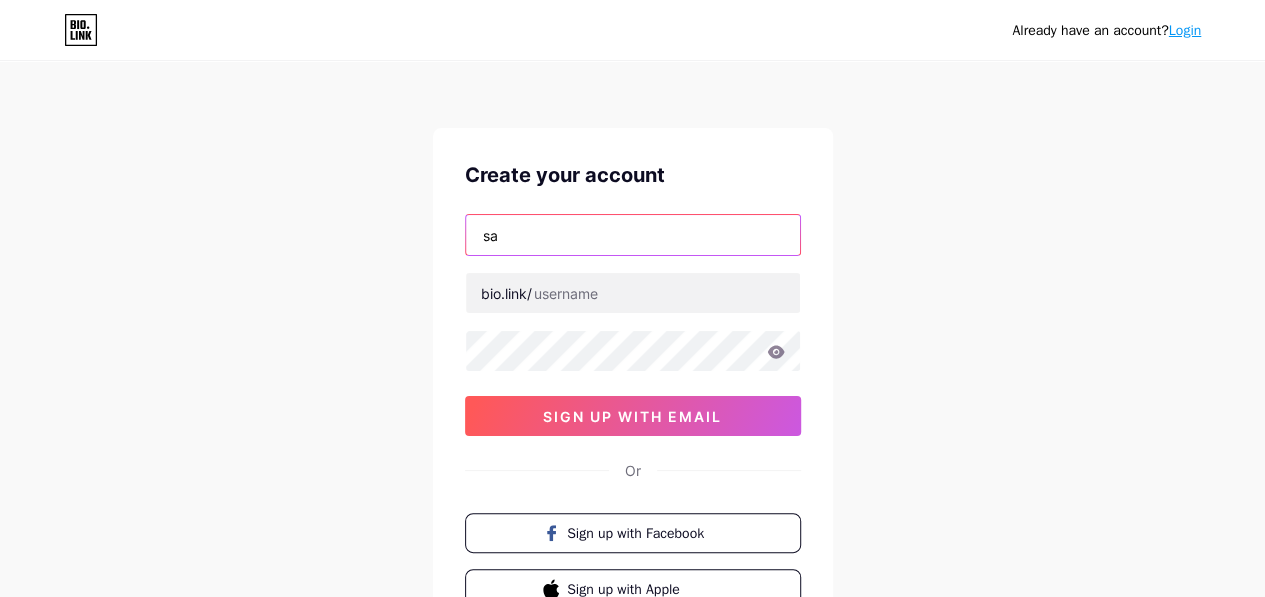 type on "[EMAIL]" 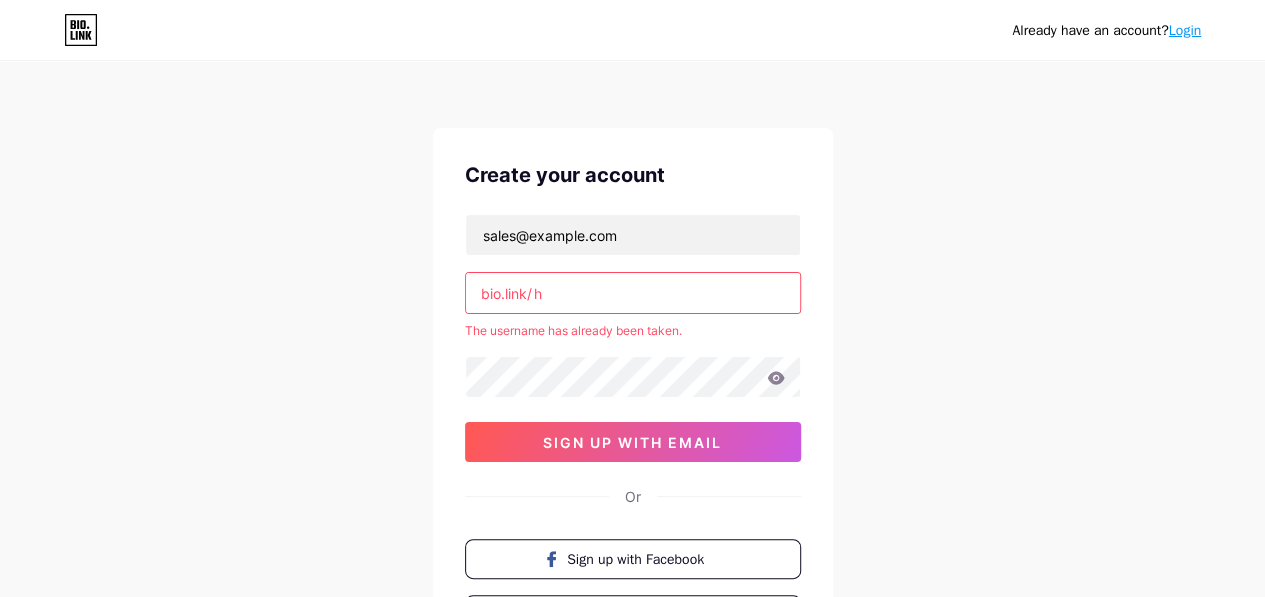 click on "h" at bounding box center (633, 293) 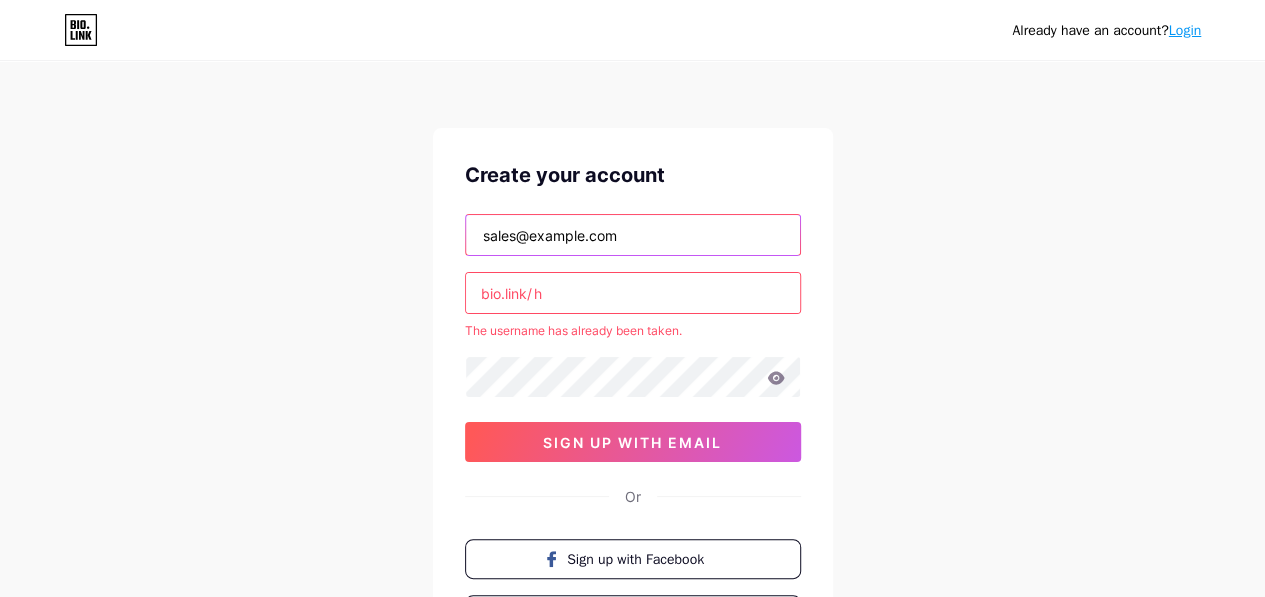 click on "sales@grandasiafoods.com" at bounding box center (633, 235) 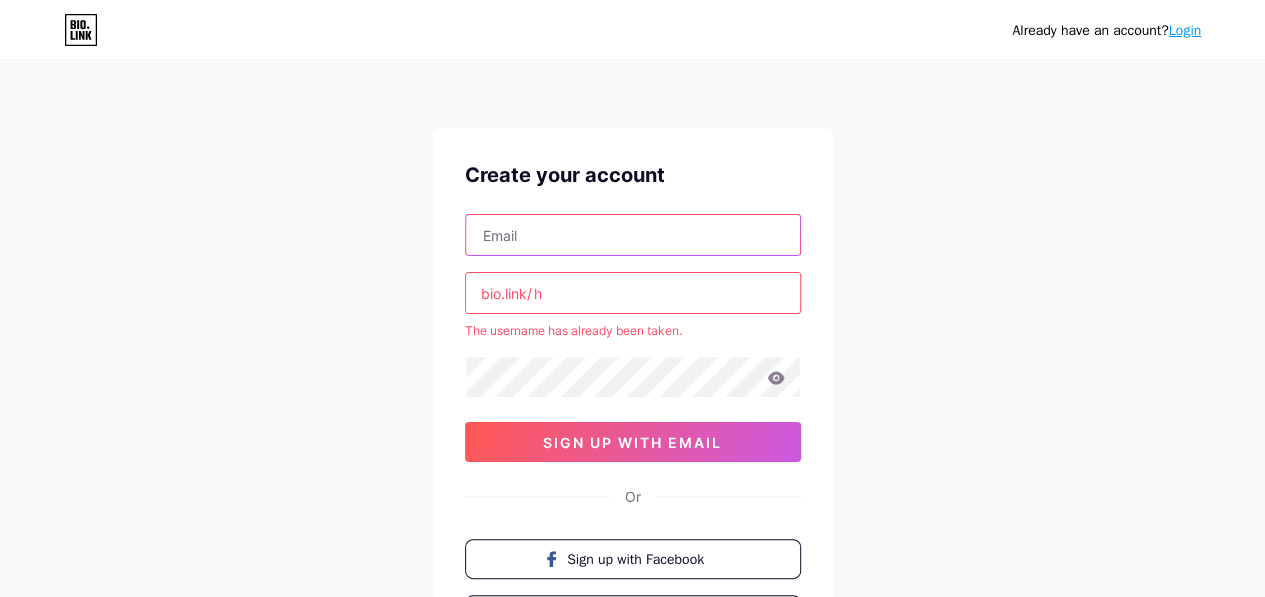 type 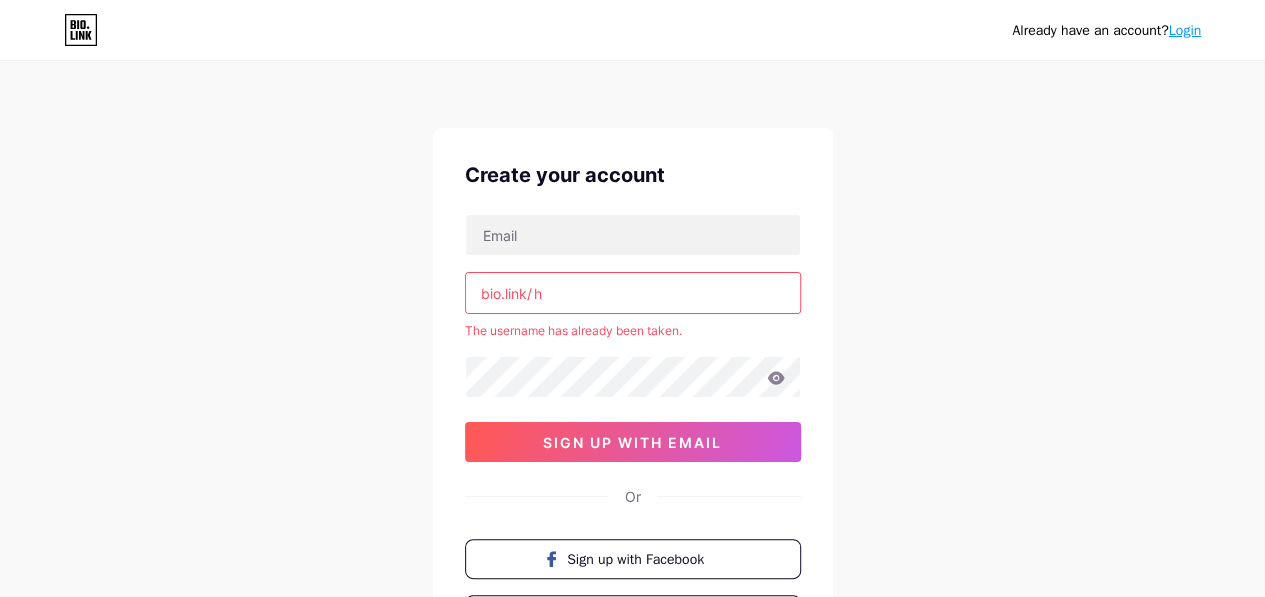 click on "Already have an account?  Login   Create your account         bio.link/   h     The username has already been taken.                 sign up with email         Or       Sign up with Facebook
Sign up with Apple
By signing up, you agree to our  Terms of Service  and  Privacy Policy ." at bounding box center [632, 395] 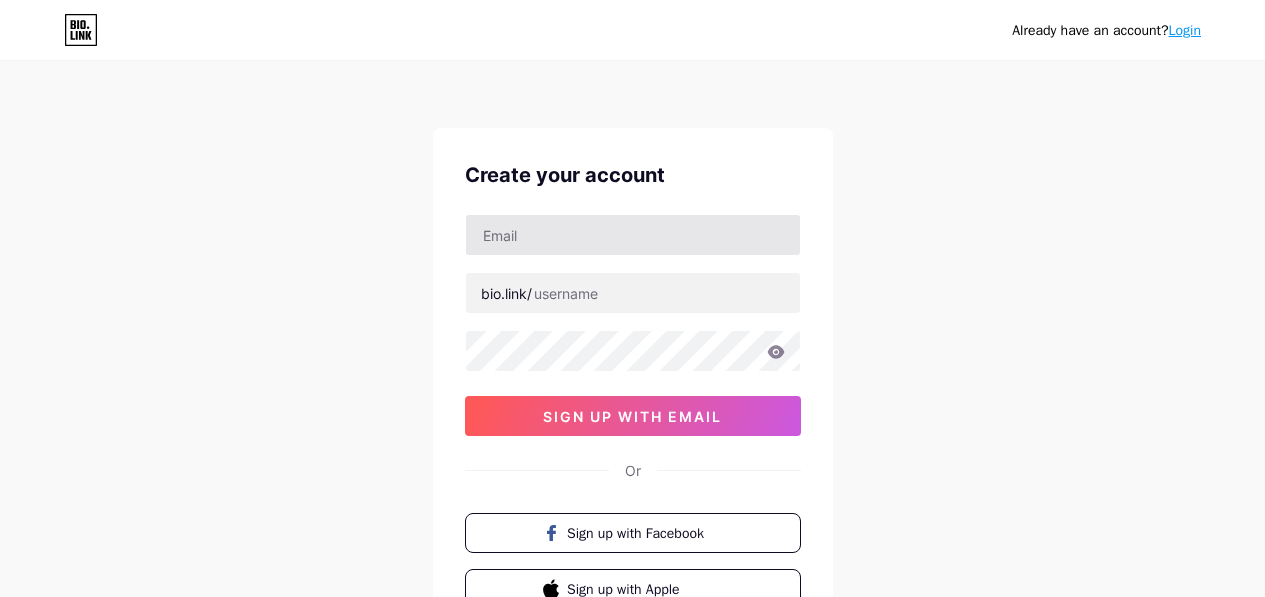 scroll, scrollTop: 0, scrollLeft: 0, axis: both 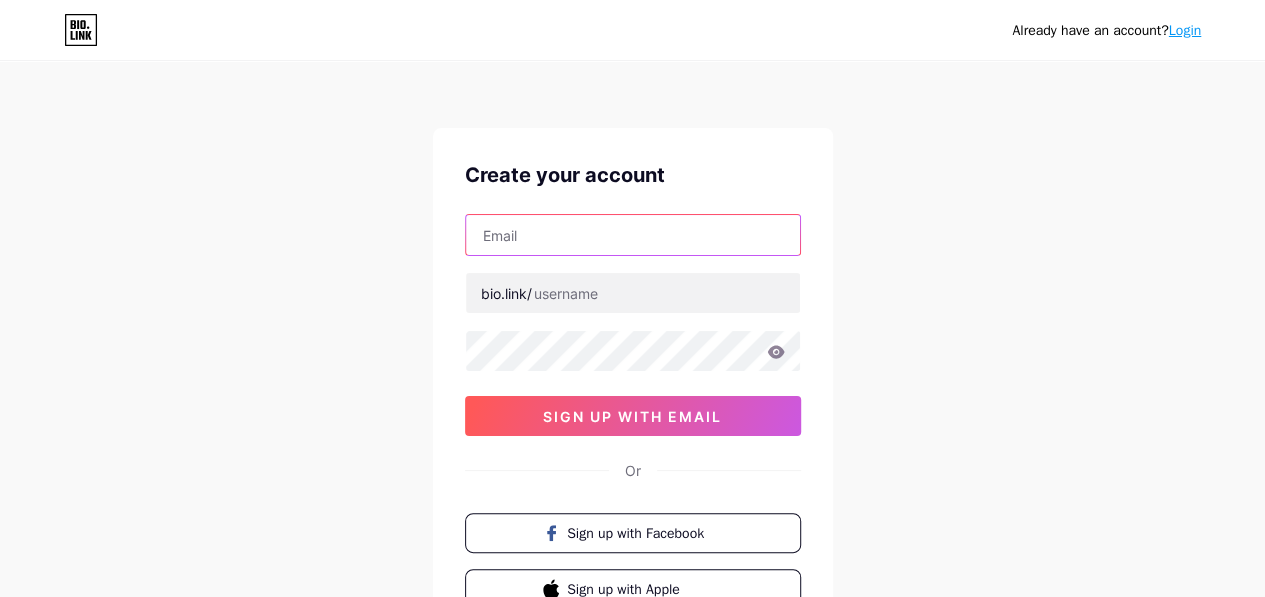 click at bounding box center (633, 235) 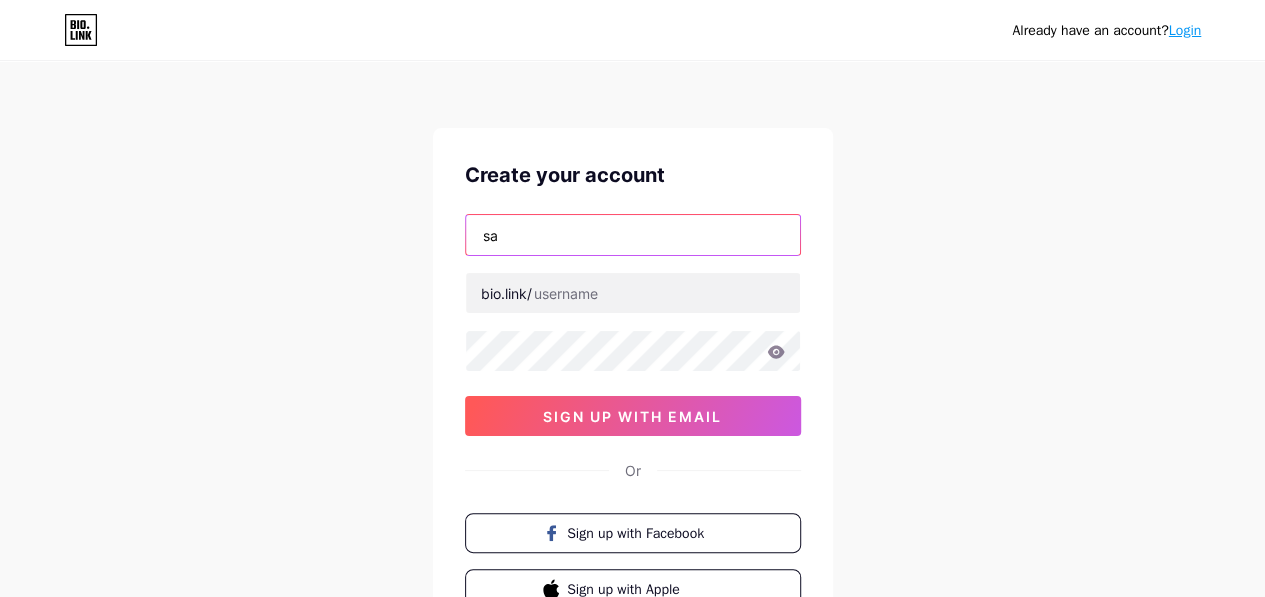 type on "[EMAIL]" 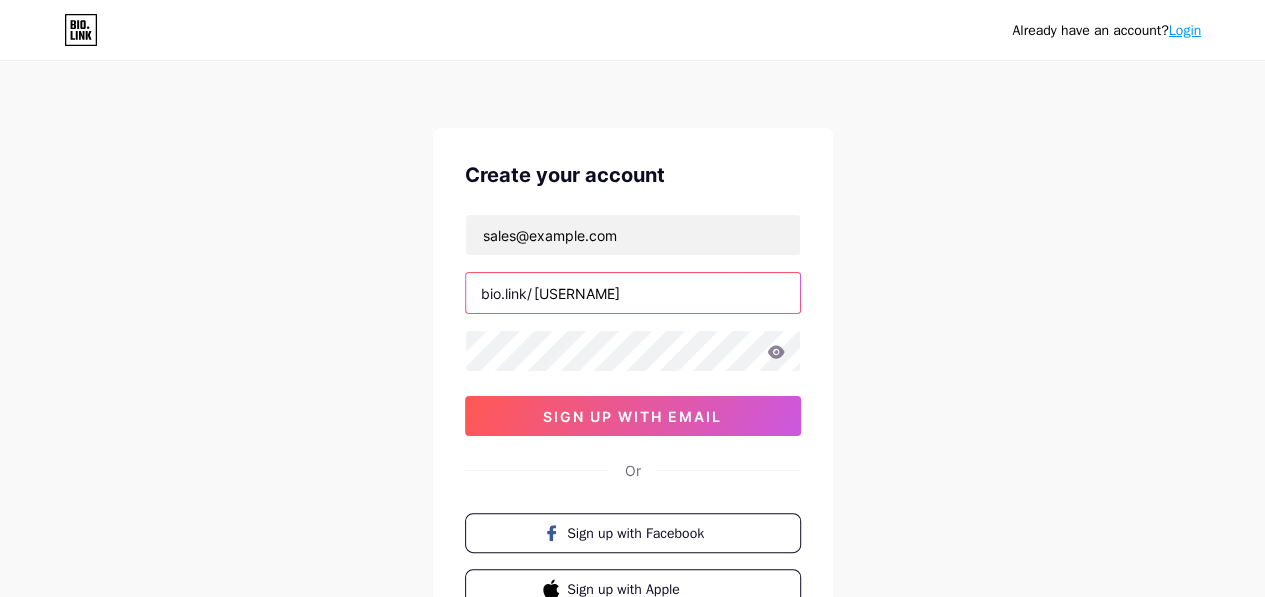 type on "pitara pitsanupitaksakul" 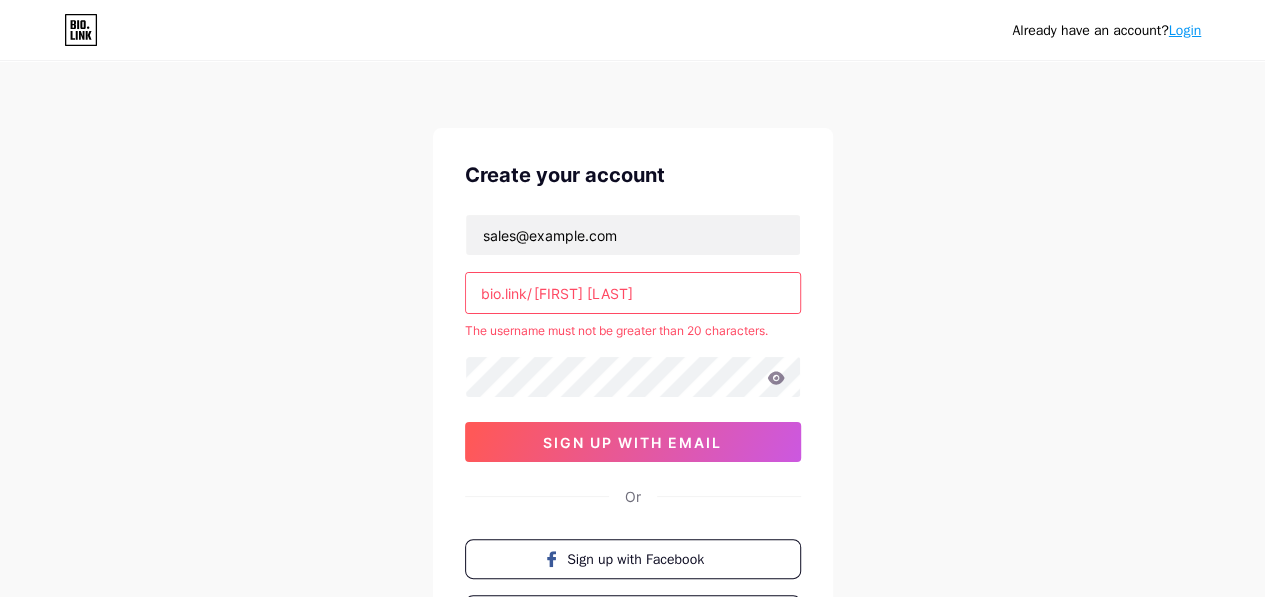 drag, startPoint x: 534, startPoint y: 293, endPoint x: 724, endPoint y: 293, distance: 190 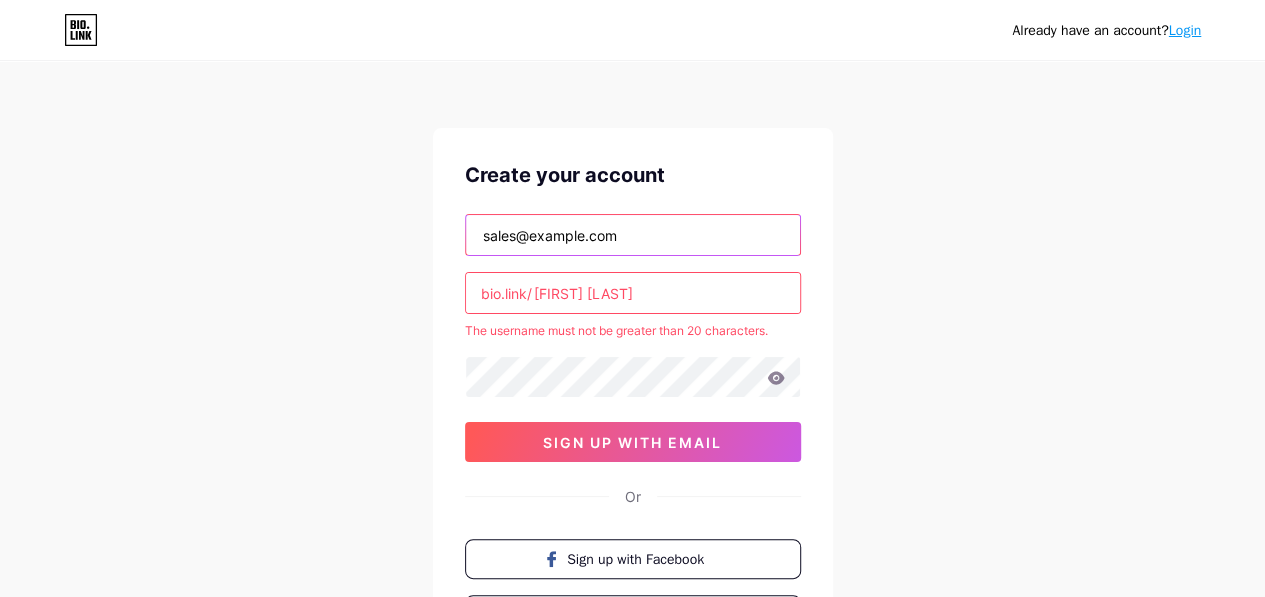 click on "sales@grandasiafoods.com" at bounding box center [633, 235] 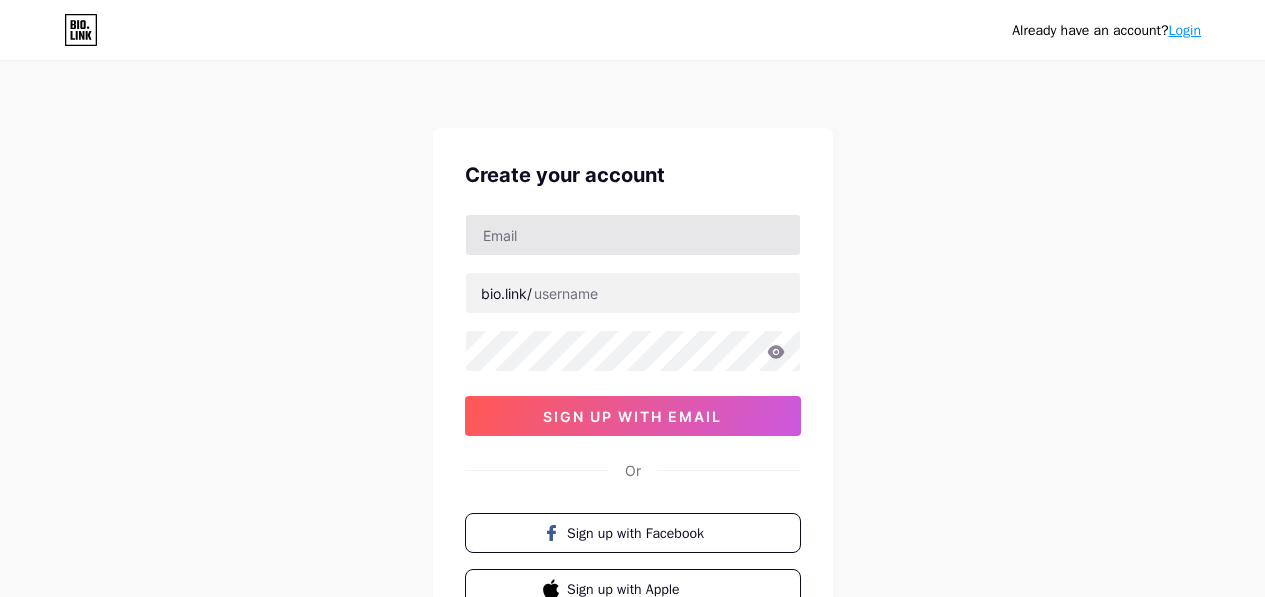 scroll, scrollTop: 0, scrollLeft: 0, axis: both 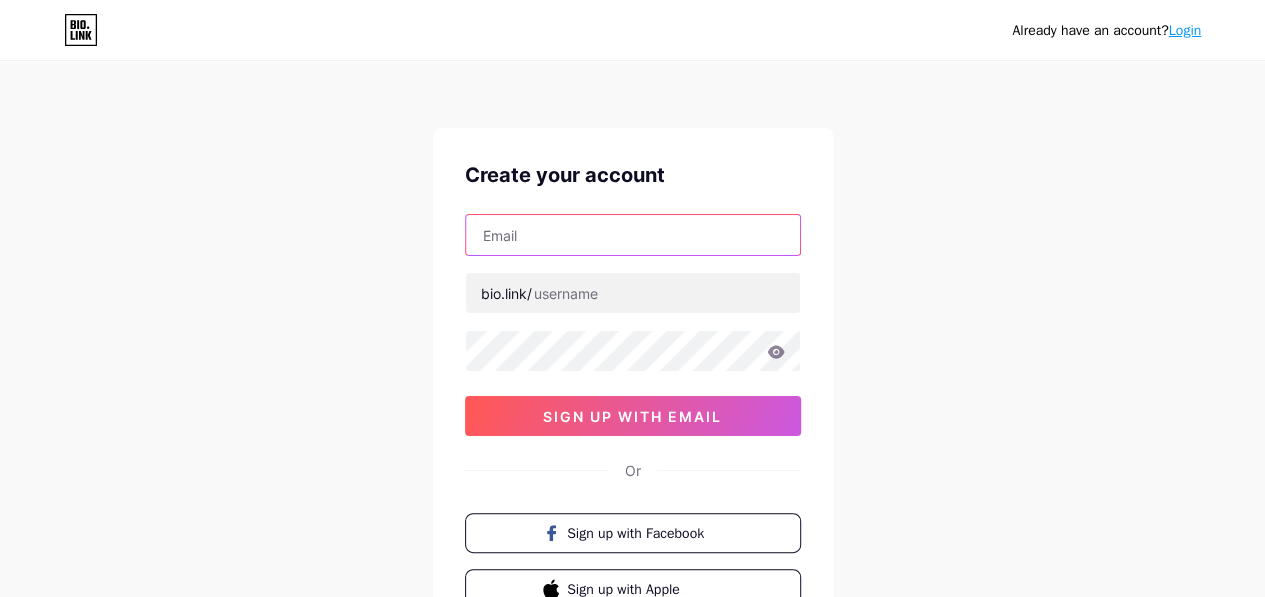 click at bounding box center (633, 235) 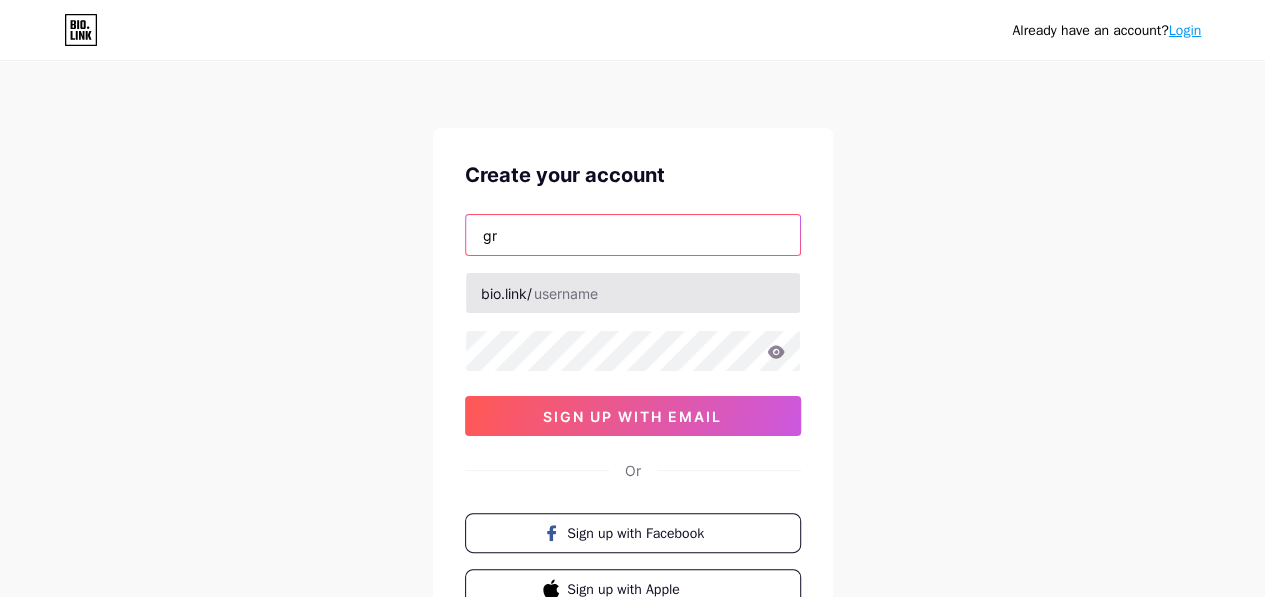 type on "g" 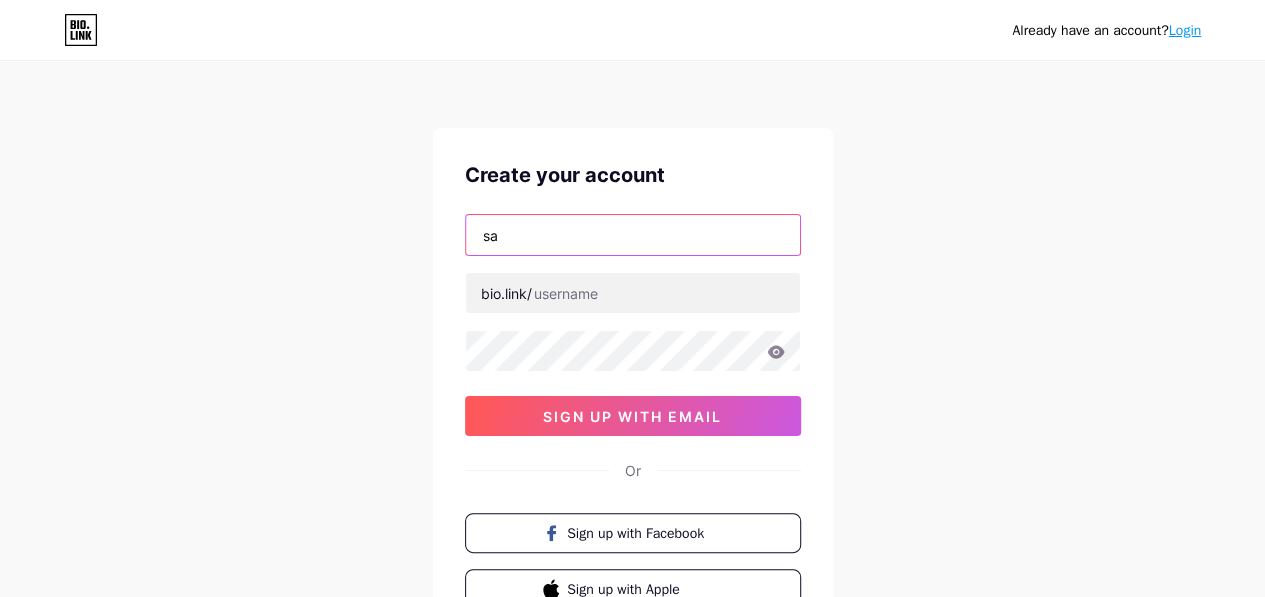 click on "sa" at bounding box center (633, 235) 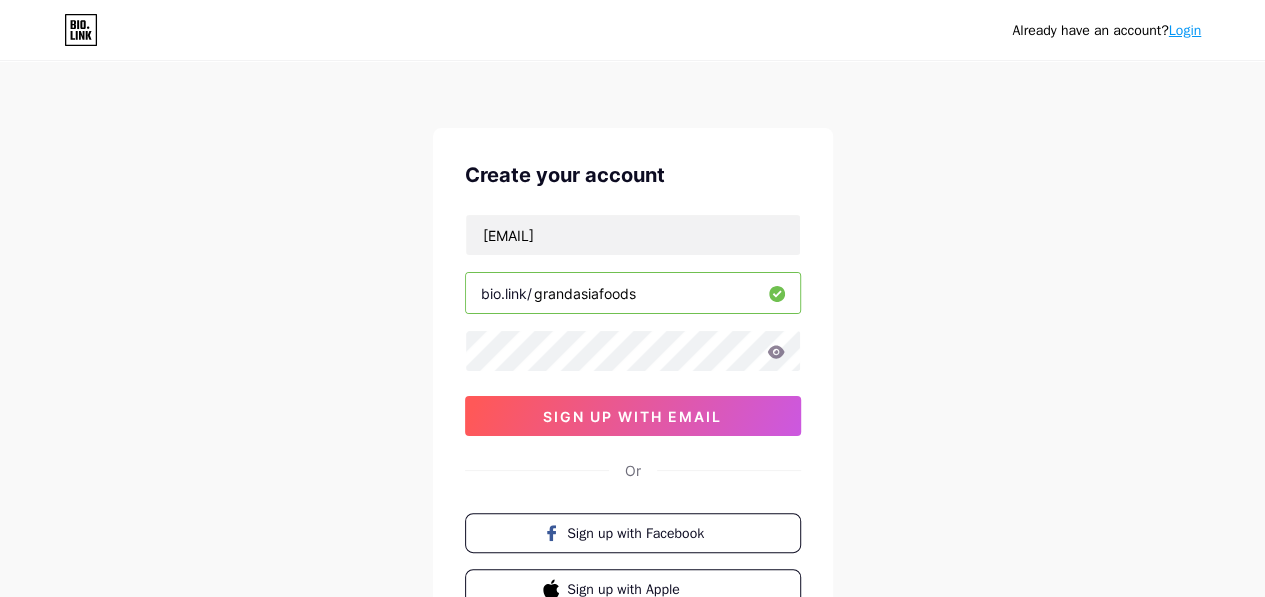 type on "grandasiafoods" 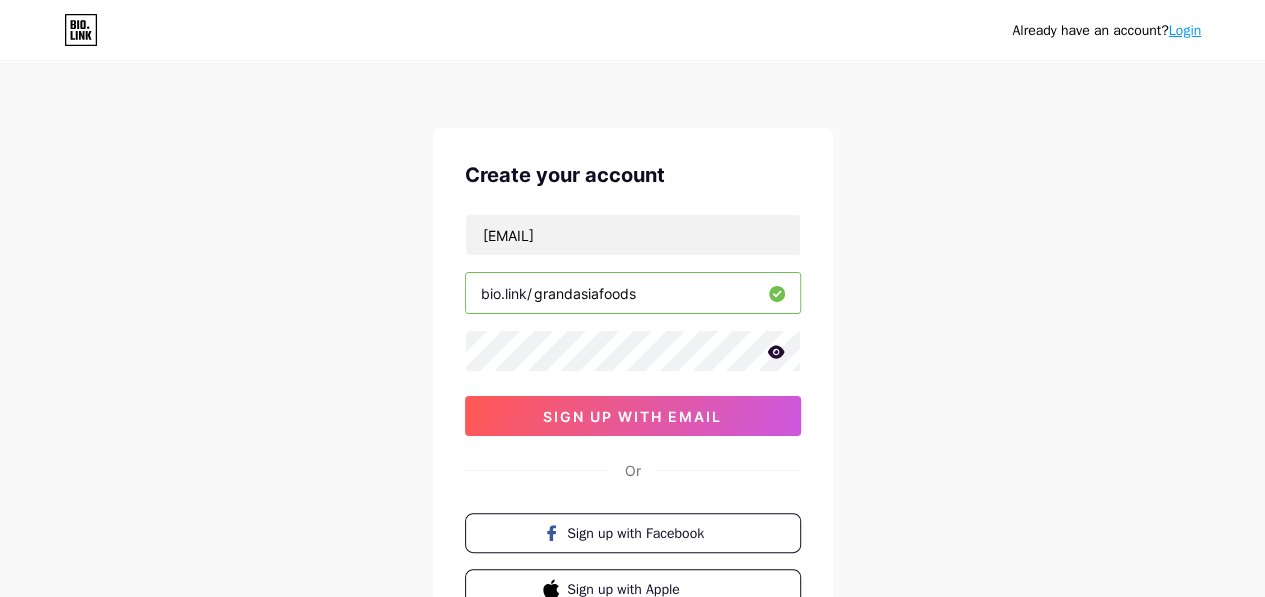 click 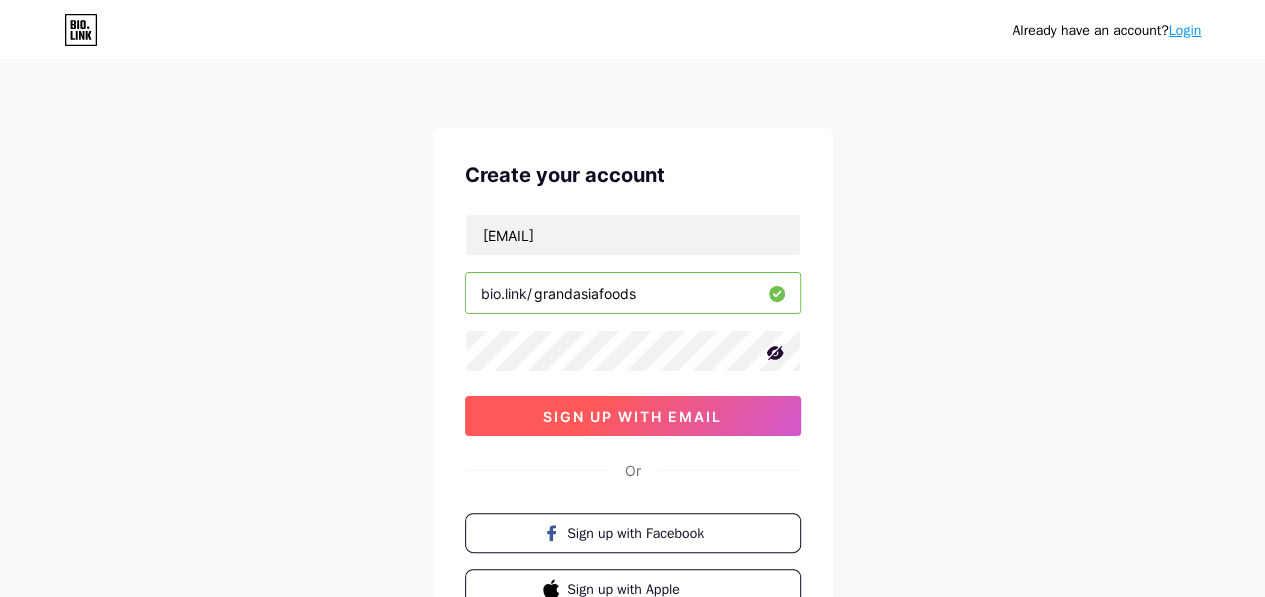 click on "sign up with email" at bounding box center [632, 416] 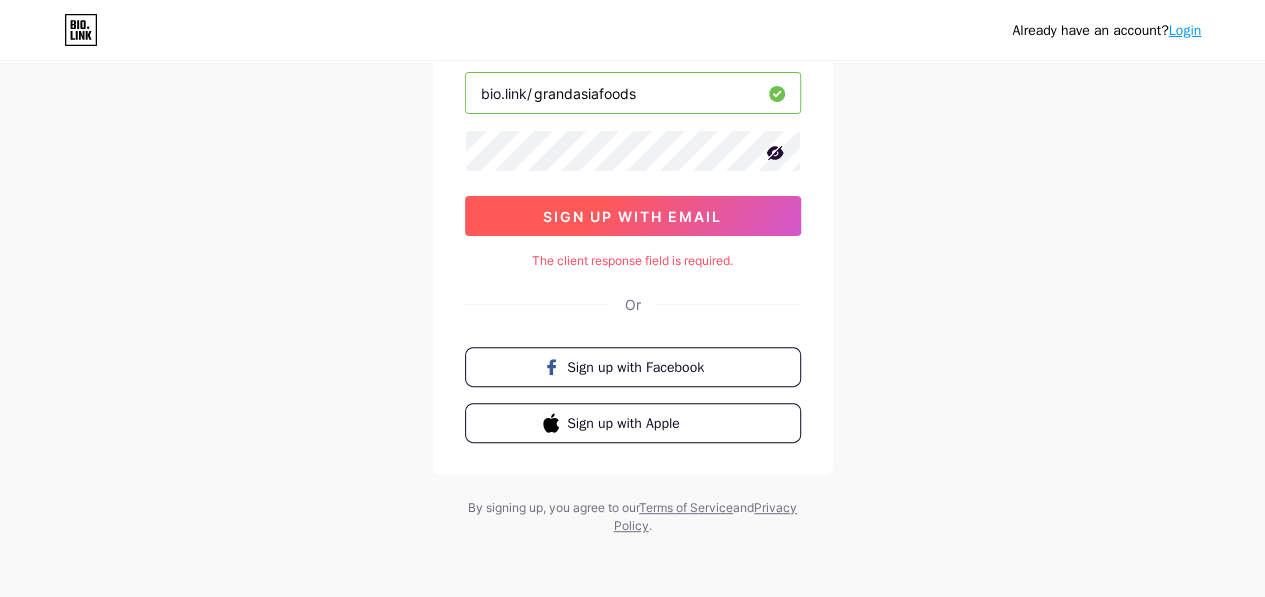 scroll, scrollTop: 0, scrollLeft: 0, axis: both 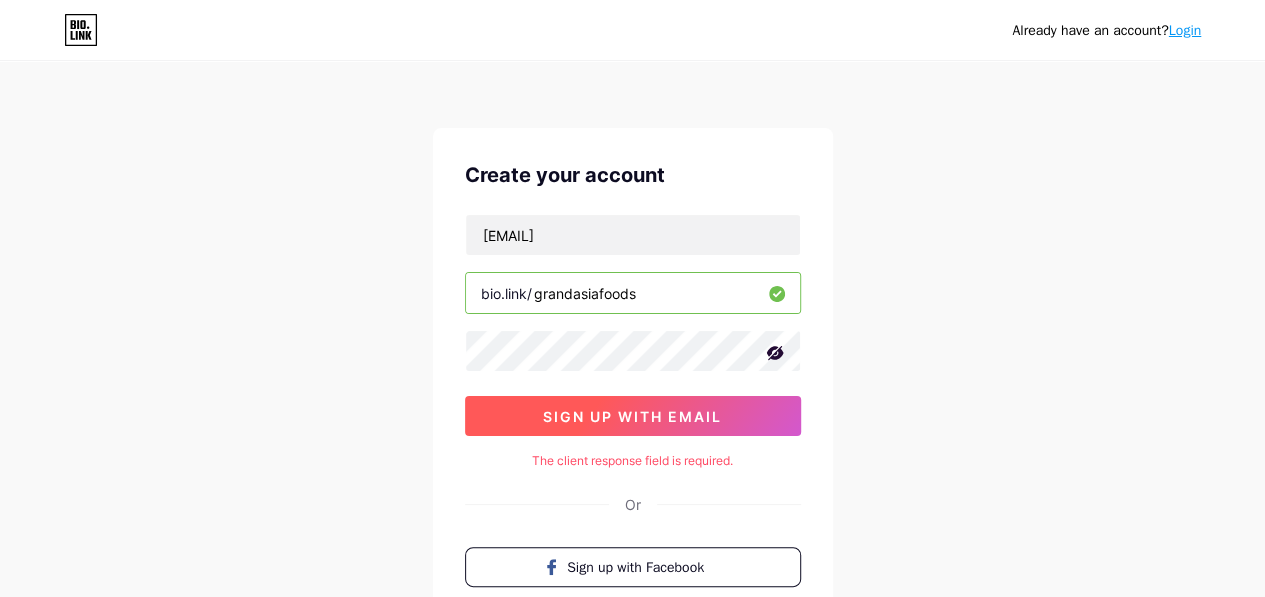 click on "sign up with email" at bounding box center [632, 416] 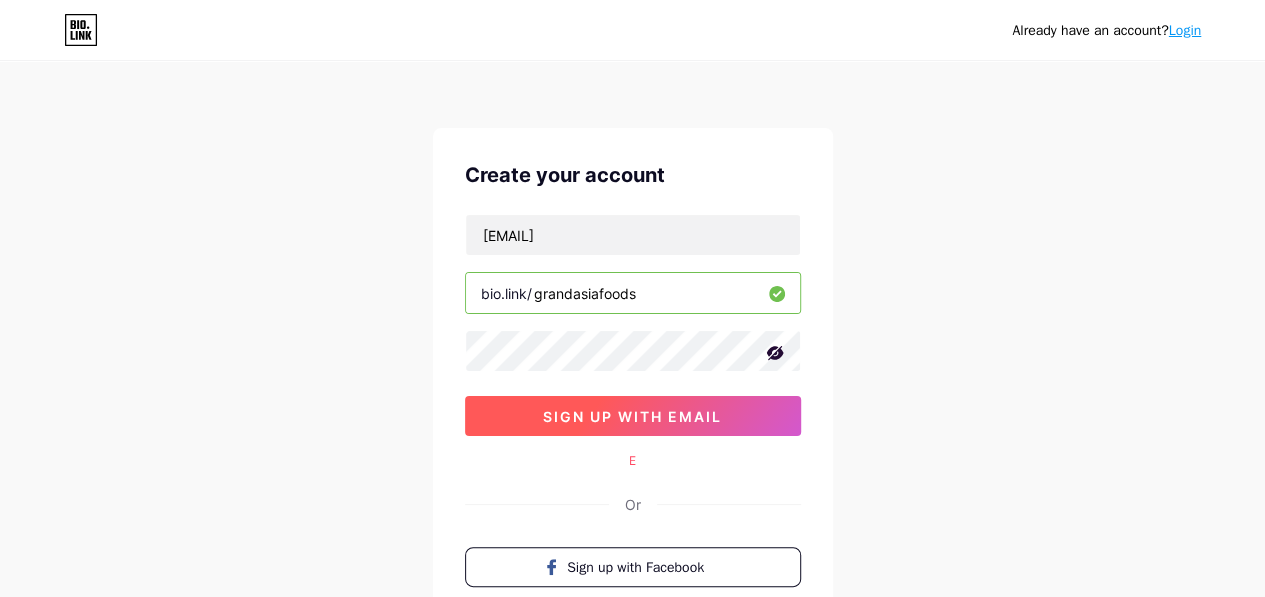 click on "sign up with email" at bounding box center (632, 416) 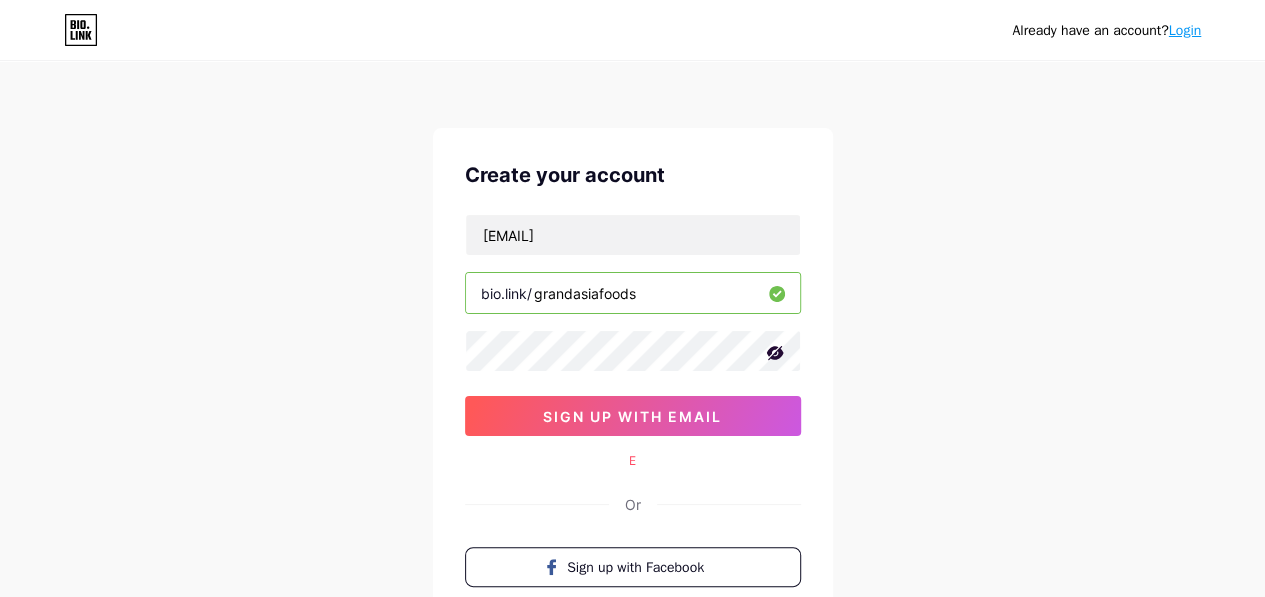 click 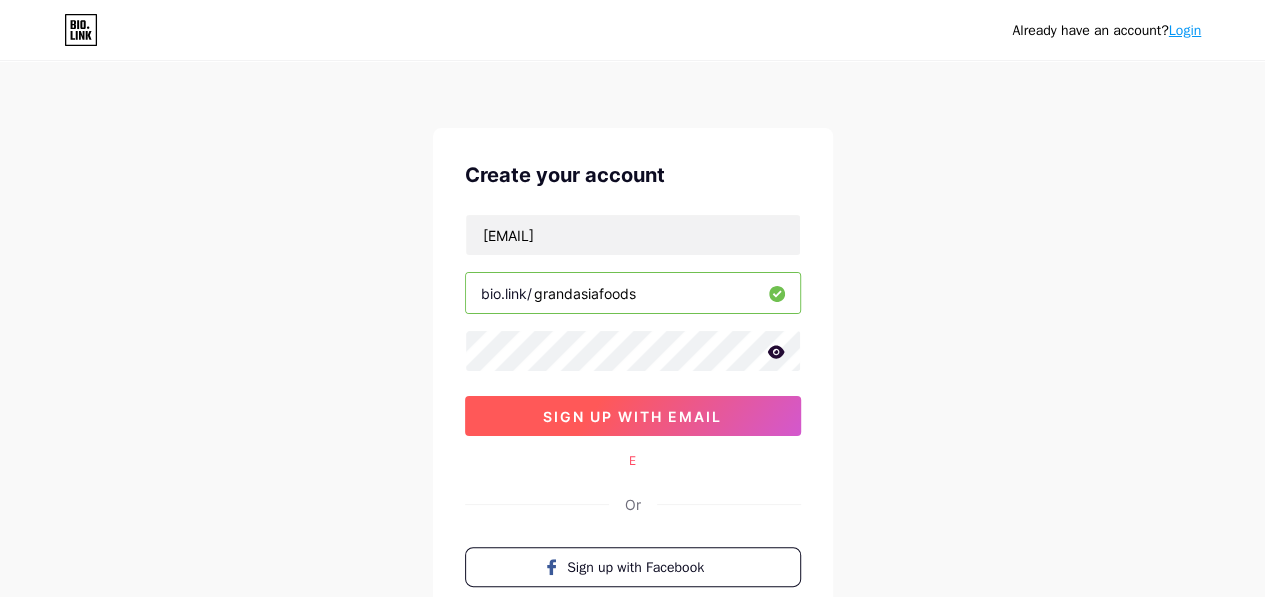 click on "sign up with email" at bounding box center [632, 416] 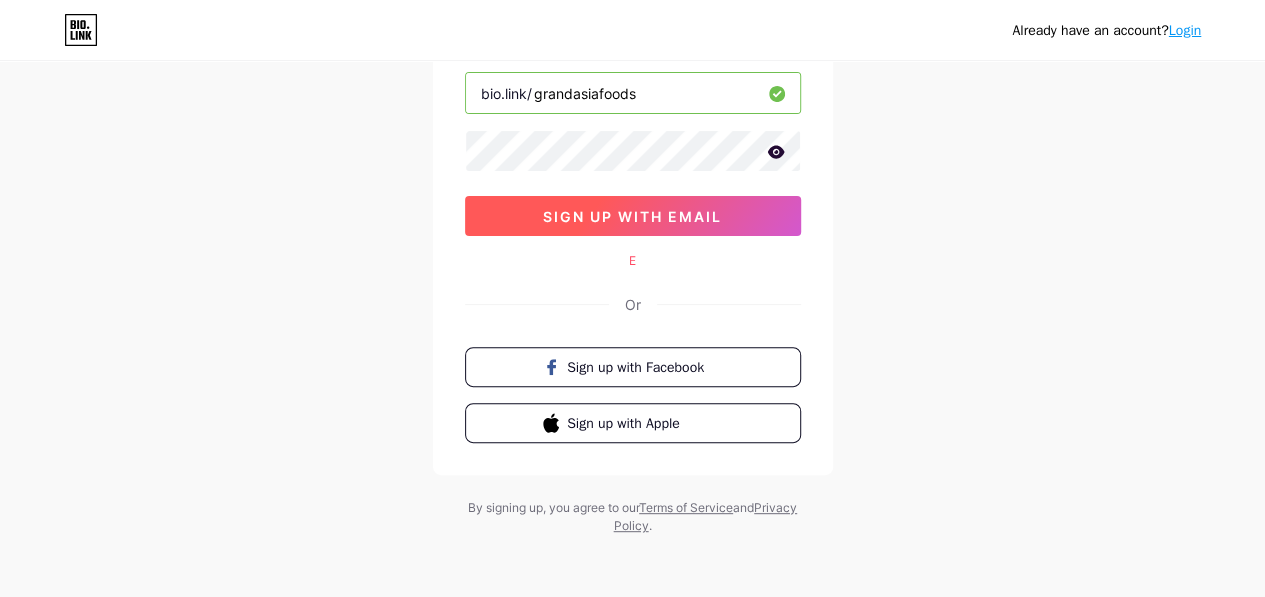 scroll, scrollTop: 0, scrollLeft: 0, axis: both 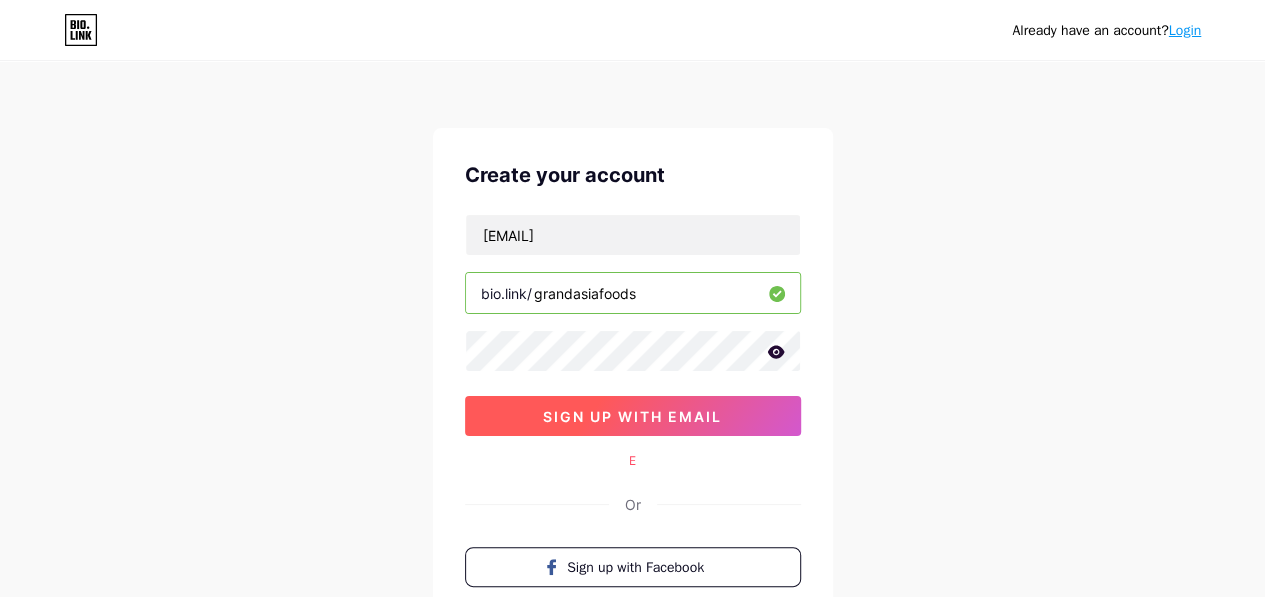 click on "sign up with email" at bounding box center (632, 416) 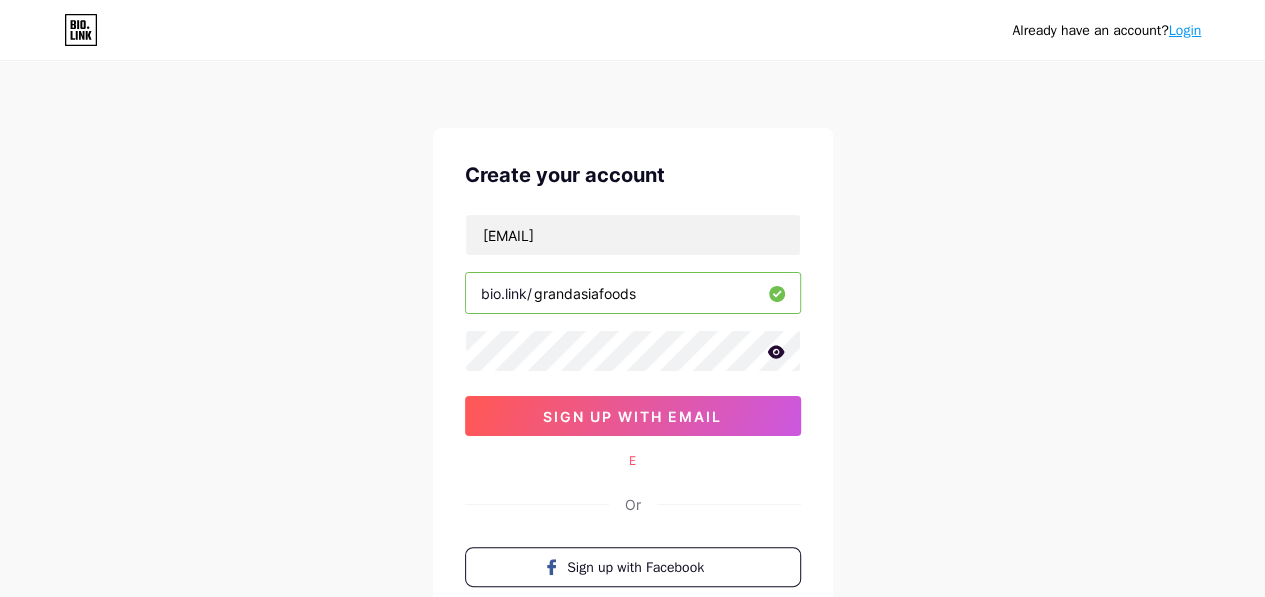 type 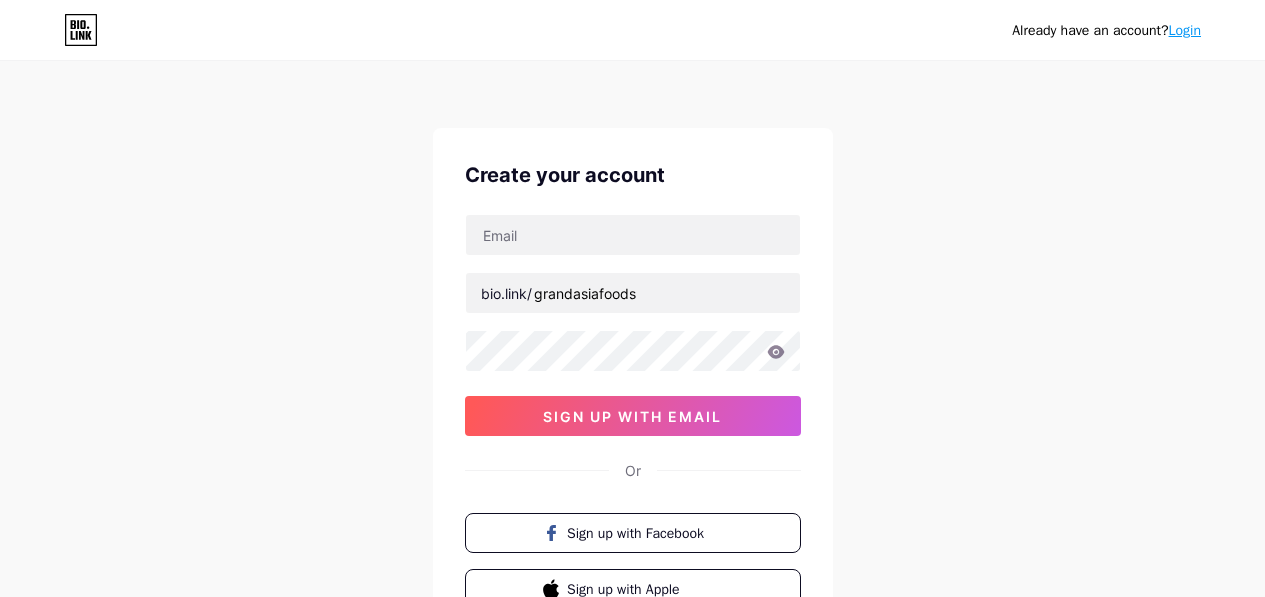 scroll, scrollTop: 0, scrollLeft: 0, axis: both 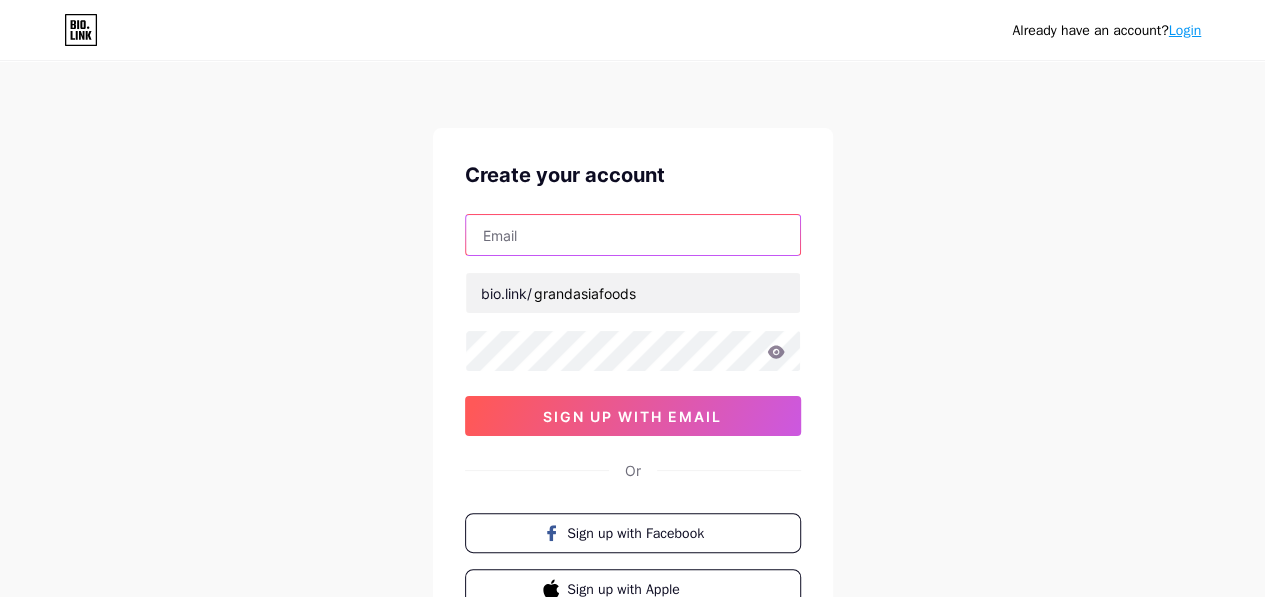 click at bounding box center (633, 235) 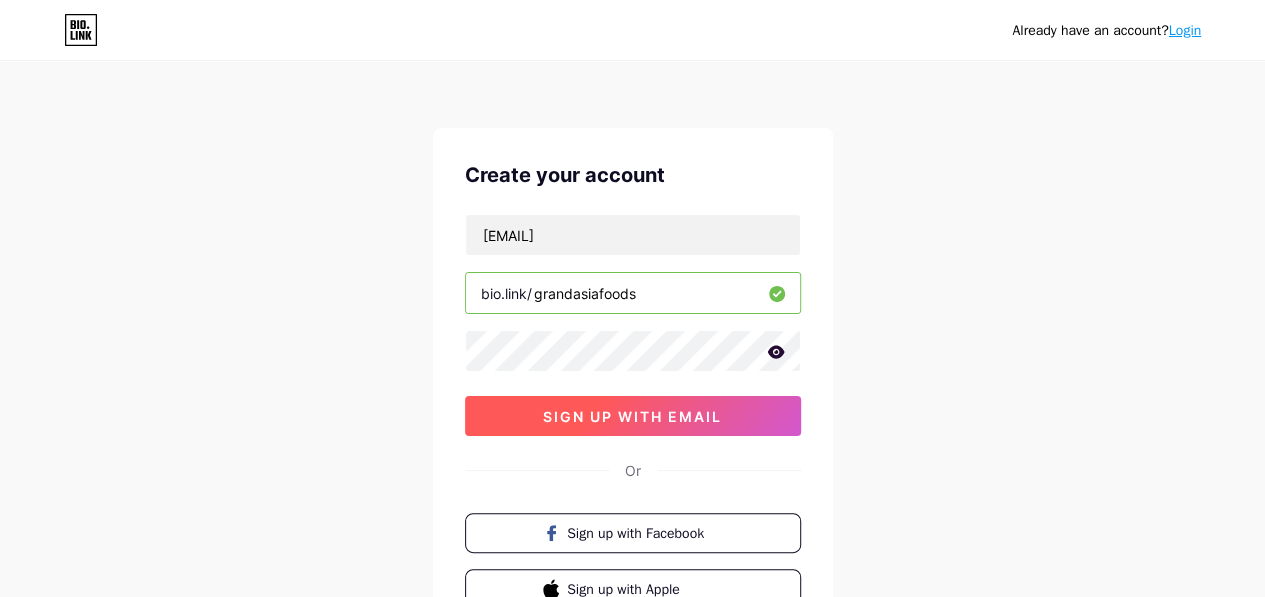 click on "sign up with email" at bounding box center (632, 416) 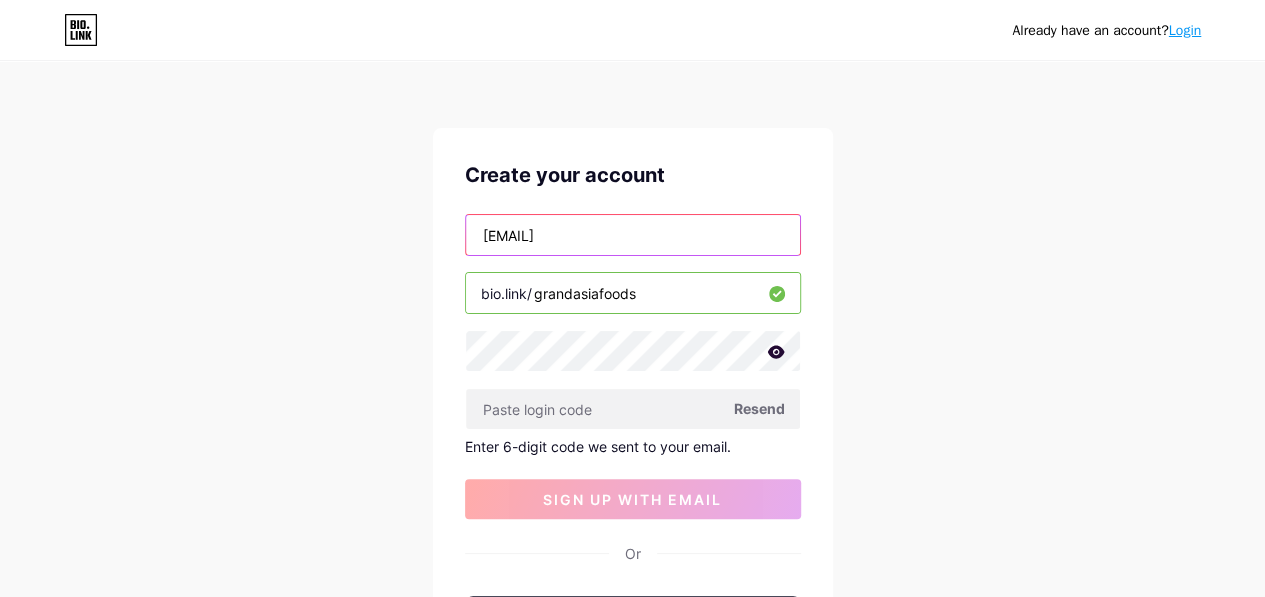 click on "toey.pitar@gmail.com" at bounding box center [633, 235] 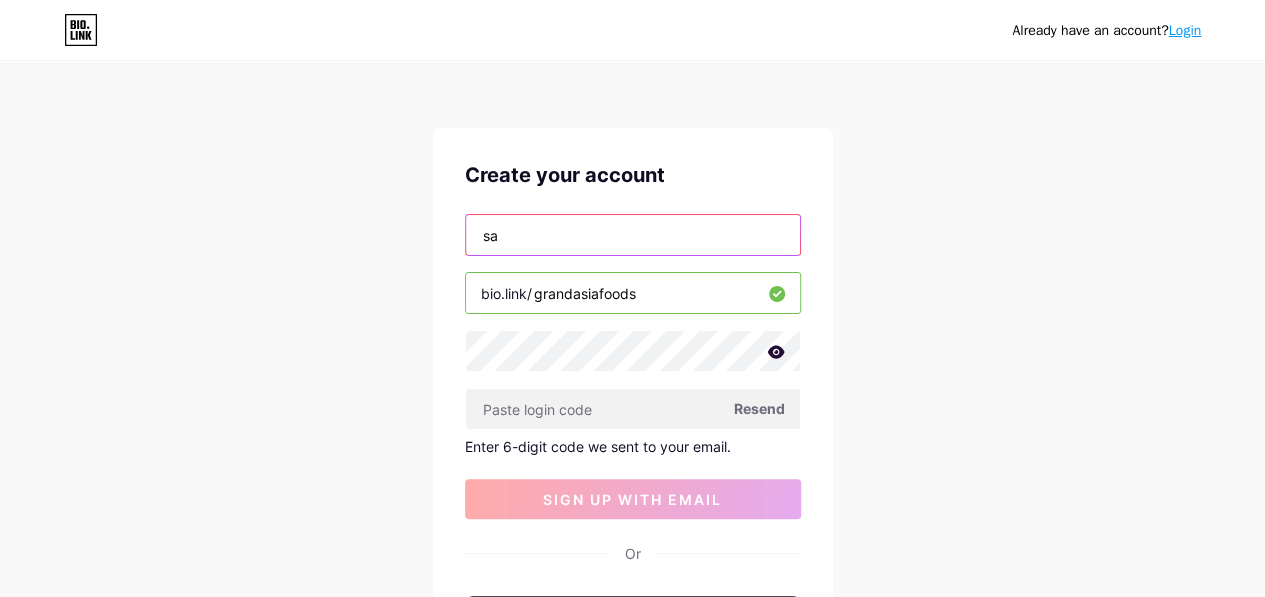 type on "[EMAIL]" 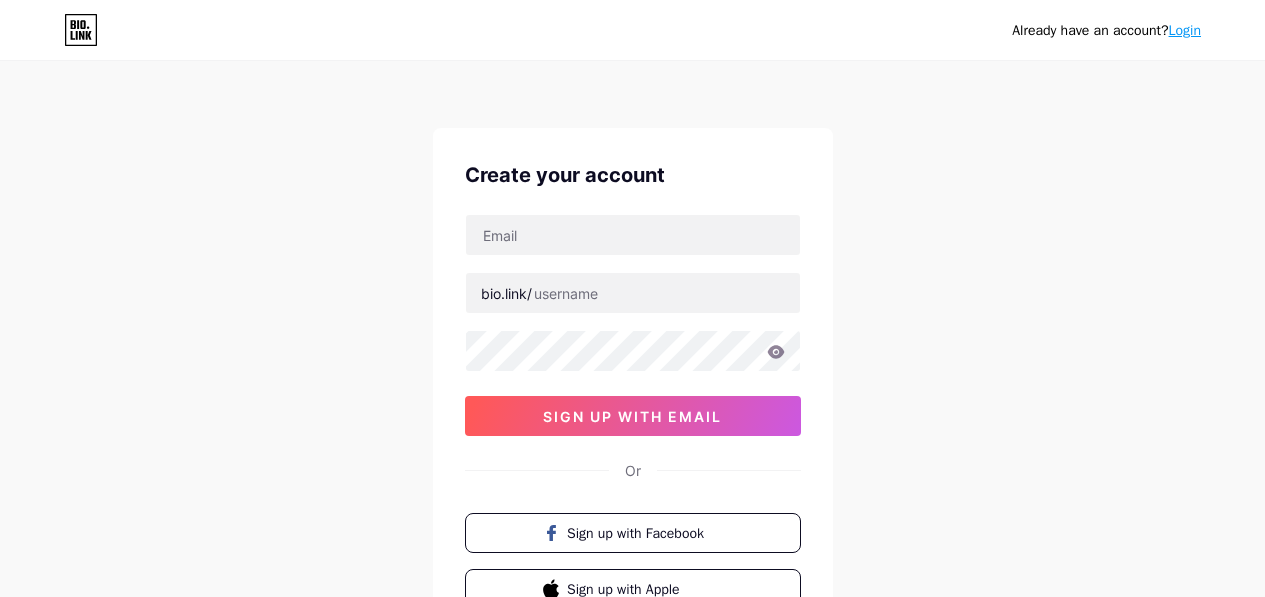 scroll, scrollTop: 0, scrollLeft: 0, axis: both 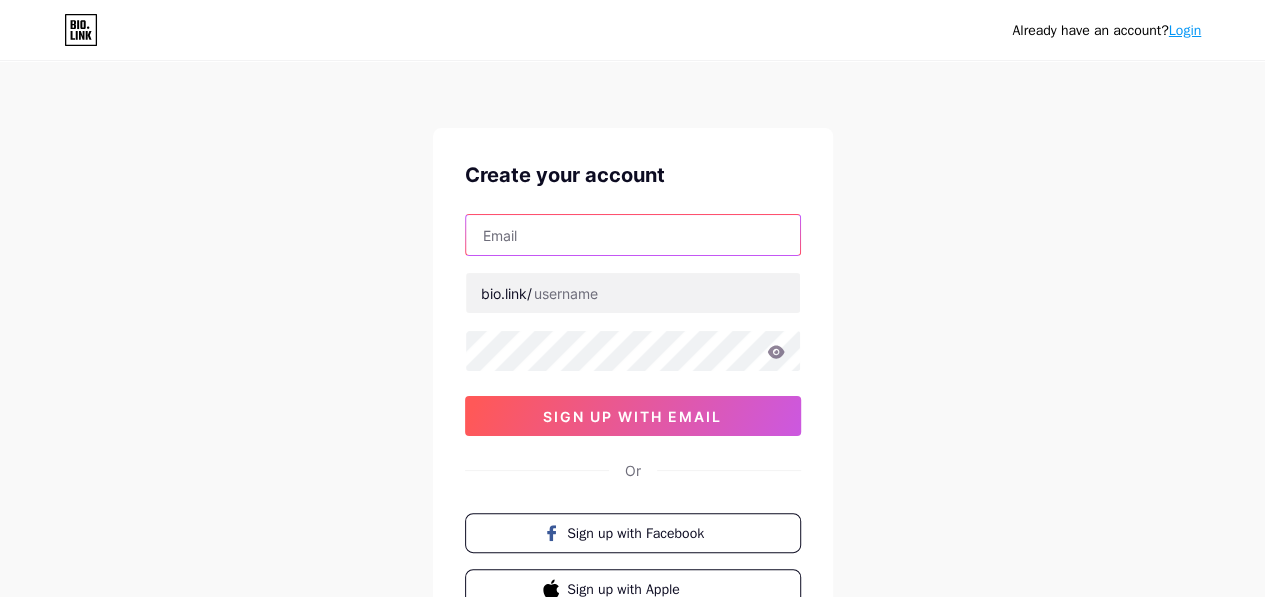 click at bounding box center (633, 235) 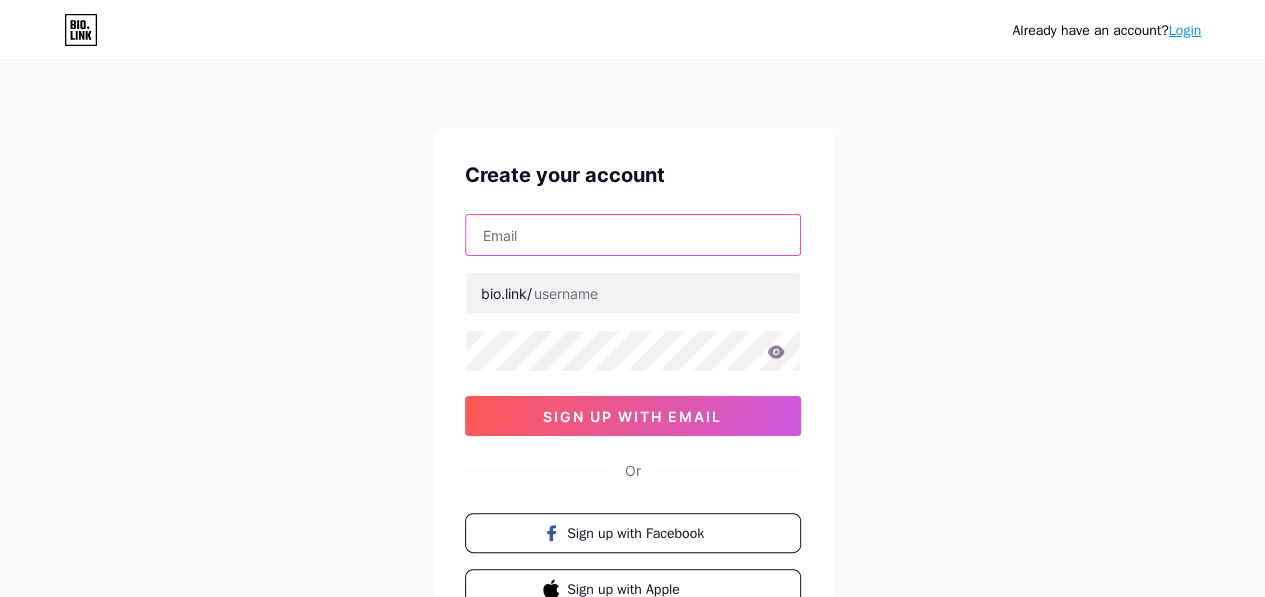 type on "sales@example.com" 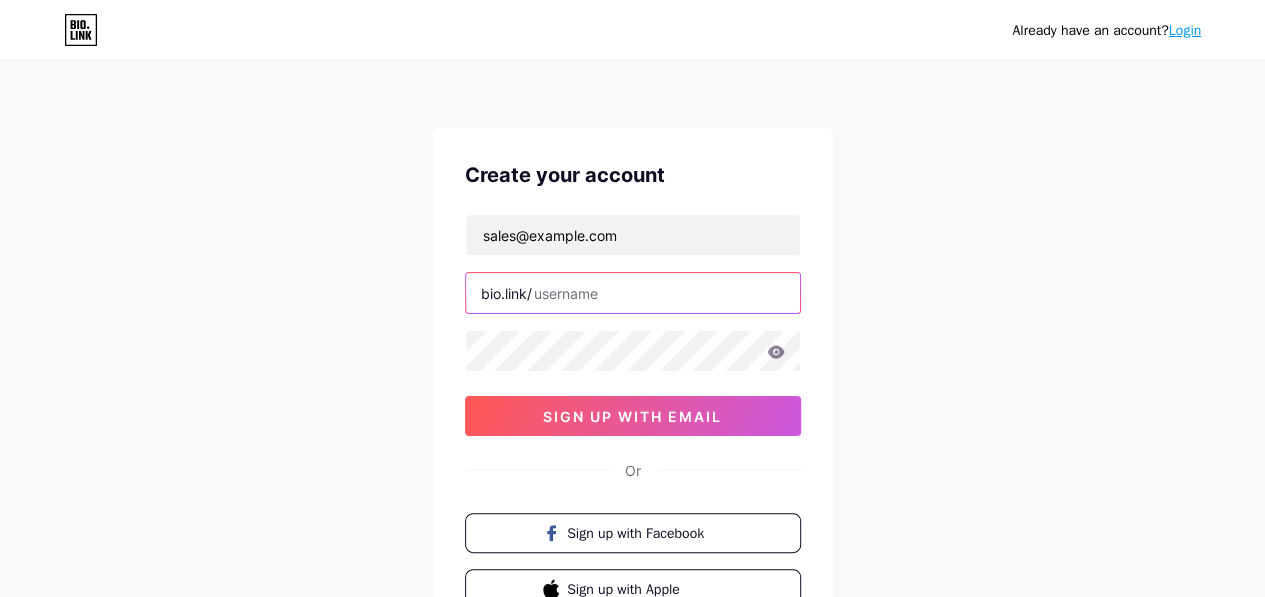 click at bounding box center [633, 293] 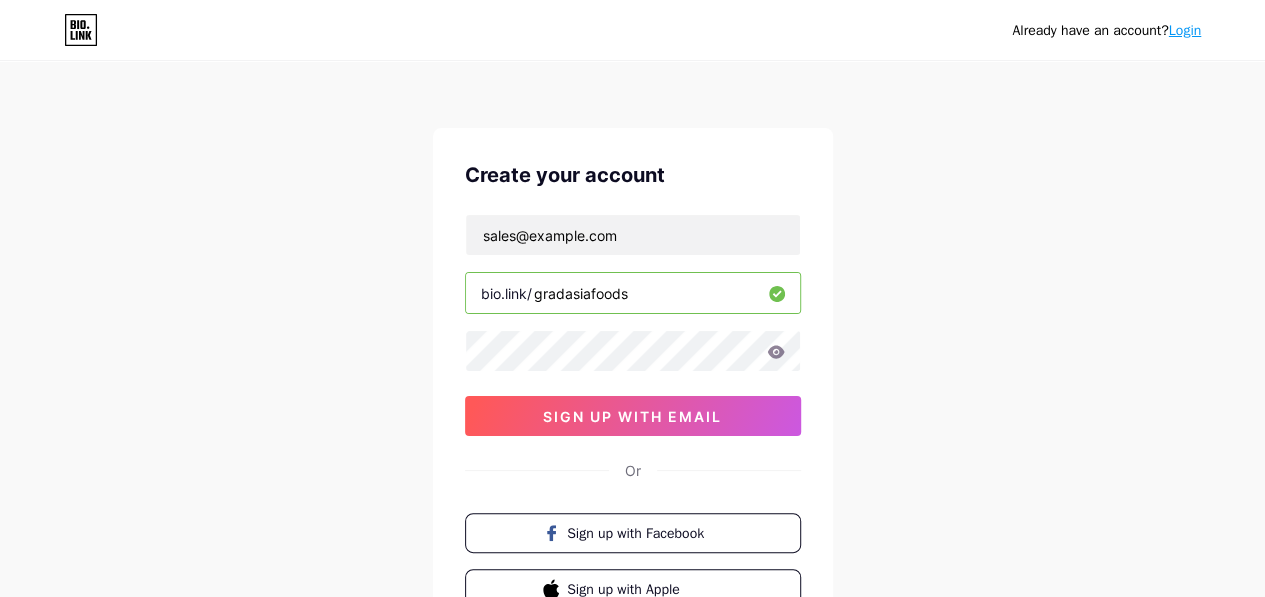 type on "gradasiafoods" 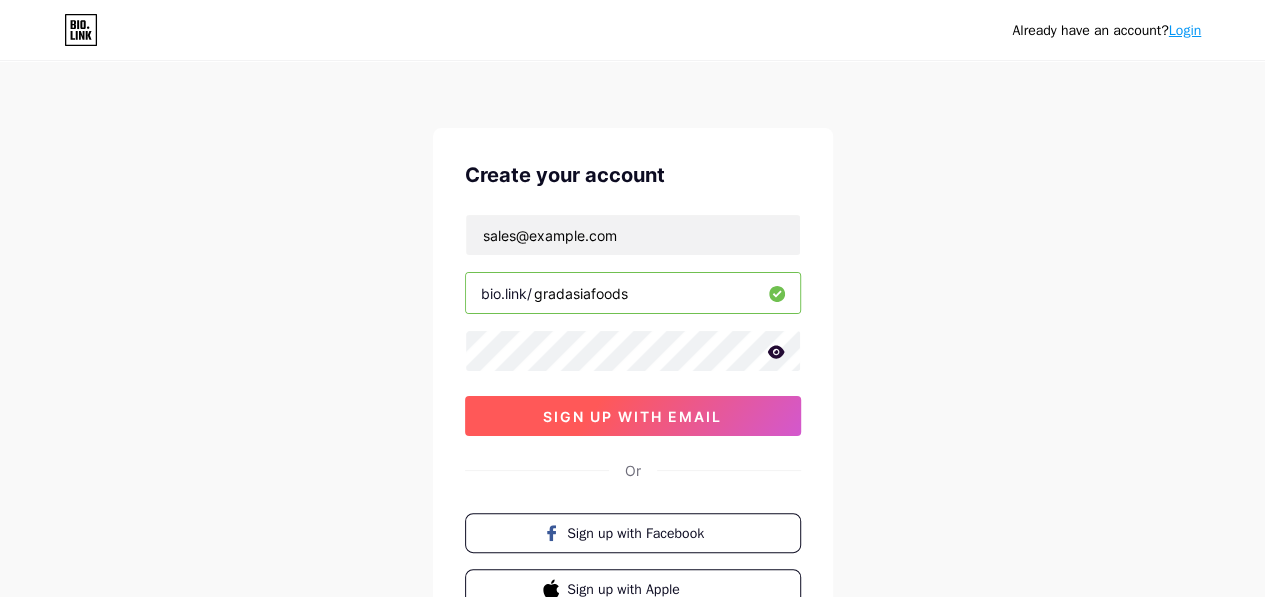 click on "sign up with email" at bounding box center [632, 416] 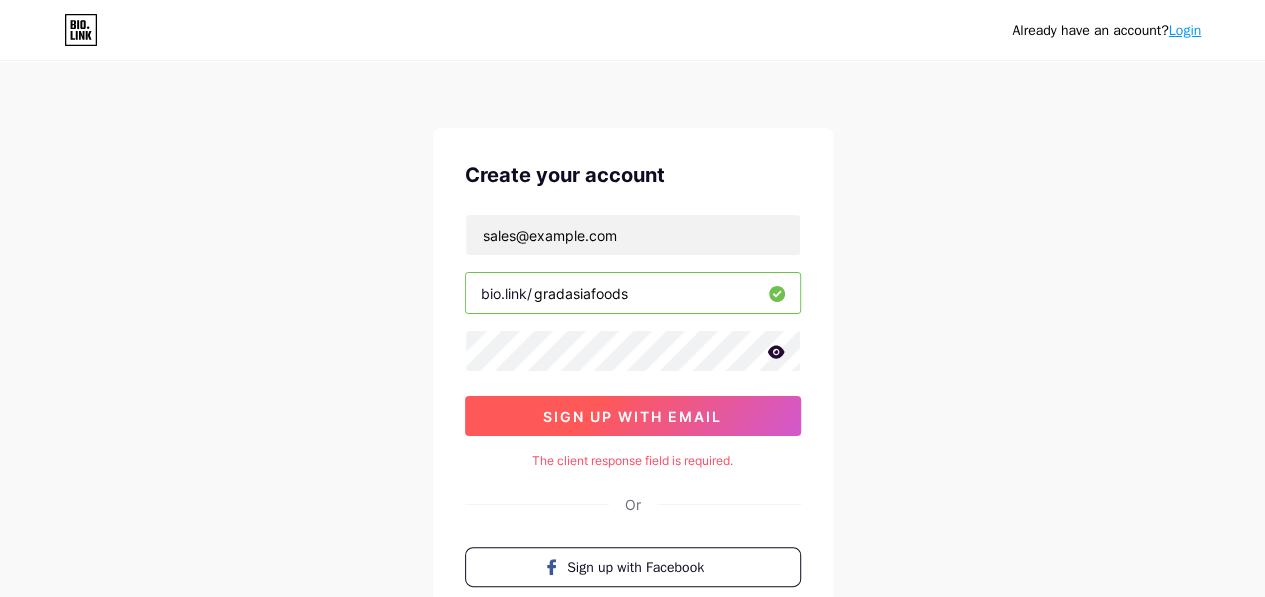 click on "sign up with email" at bounding box center (632, 416) 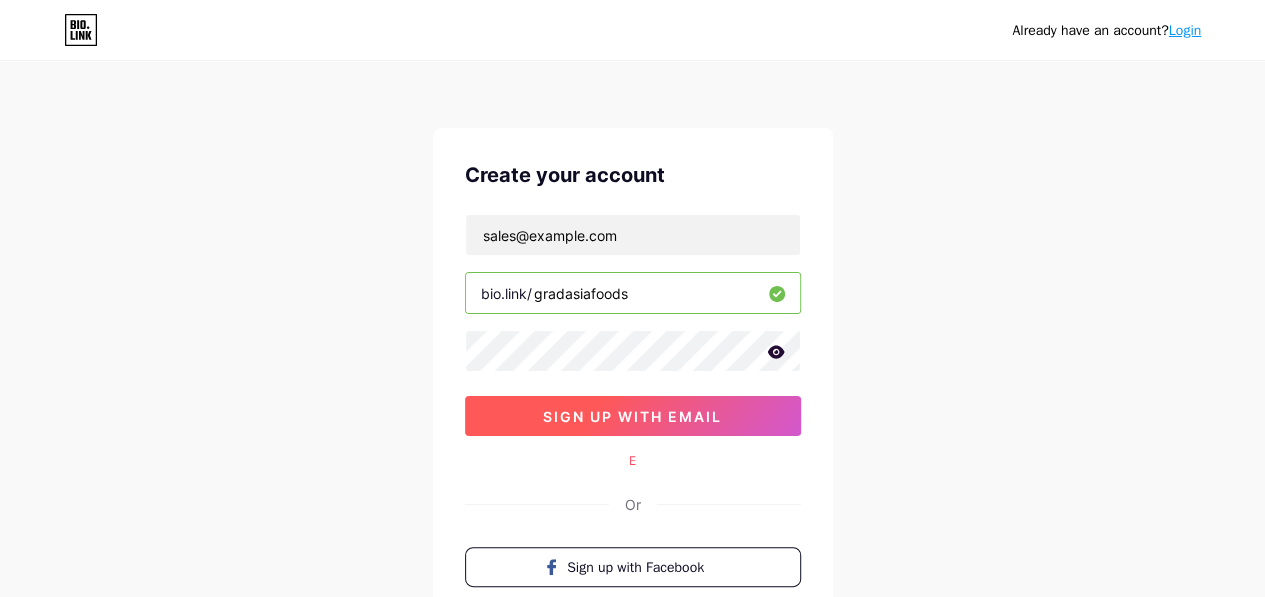 click on "sign up with email" at bounding box center [632, 416] 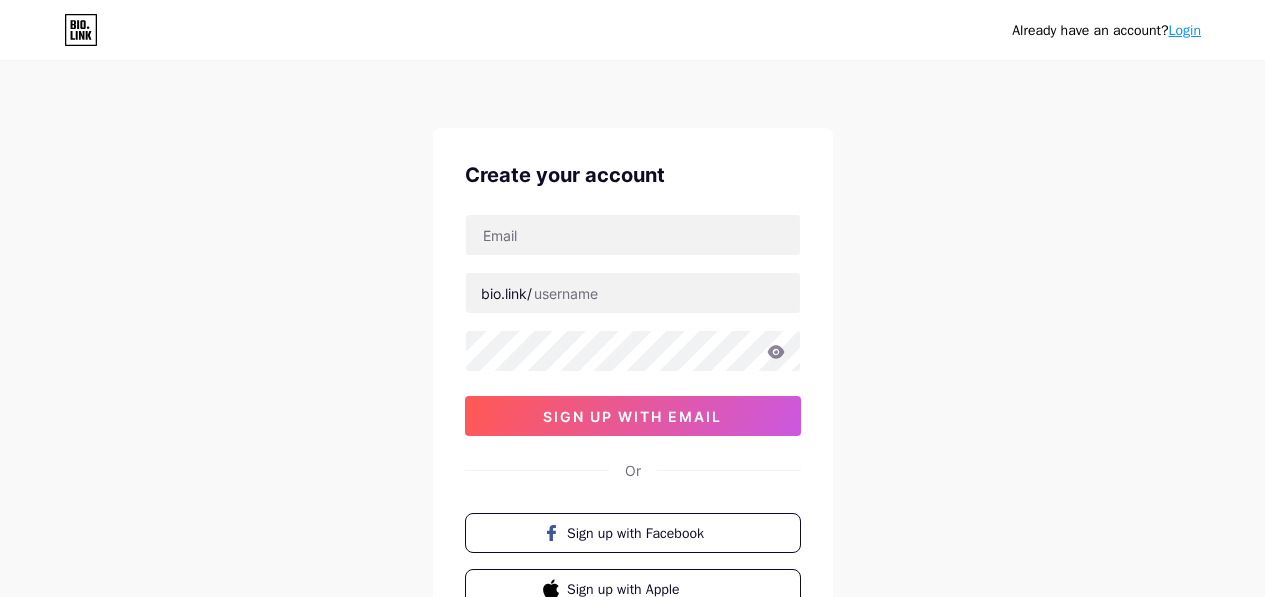 scroll, scrollTop: 0, scrollLeft: 0, axis: both 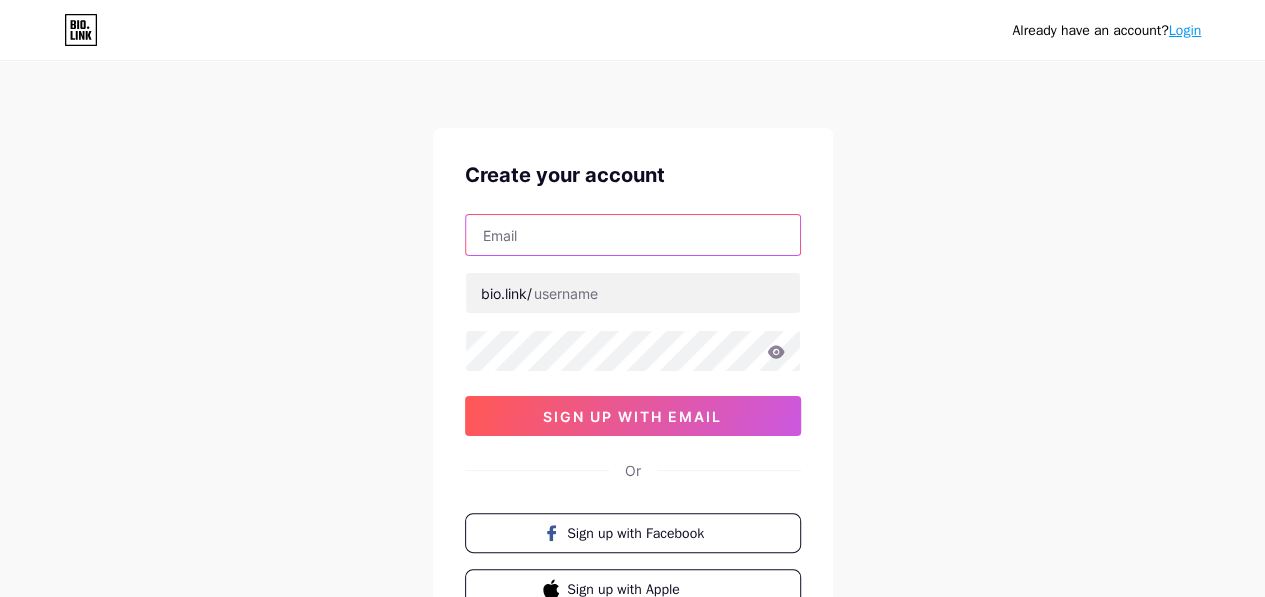 click at bounding box center (633, 235) 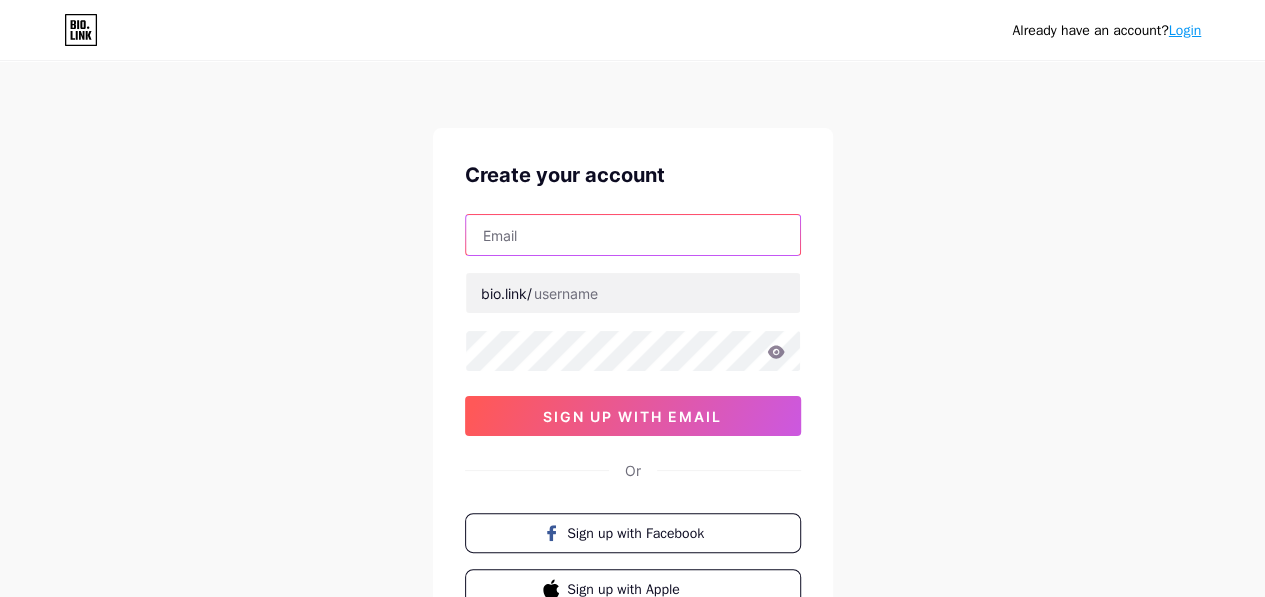 type on "sales@example.com" 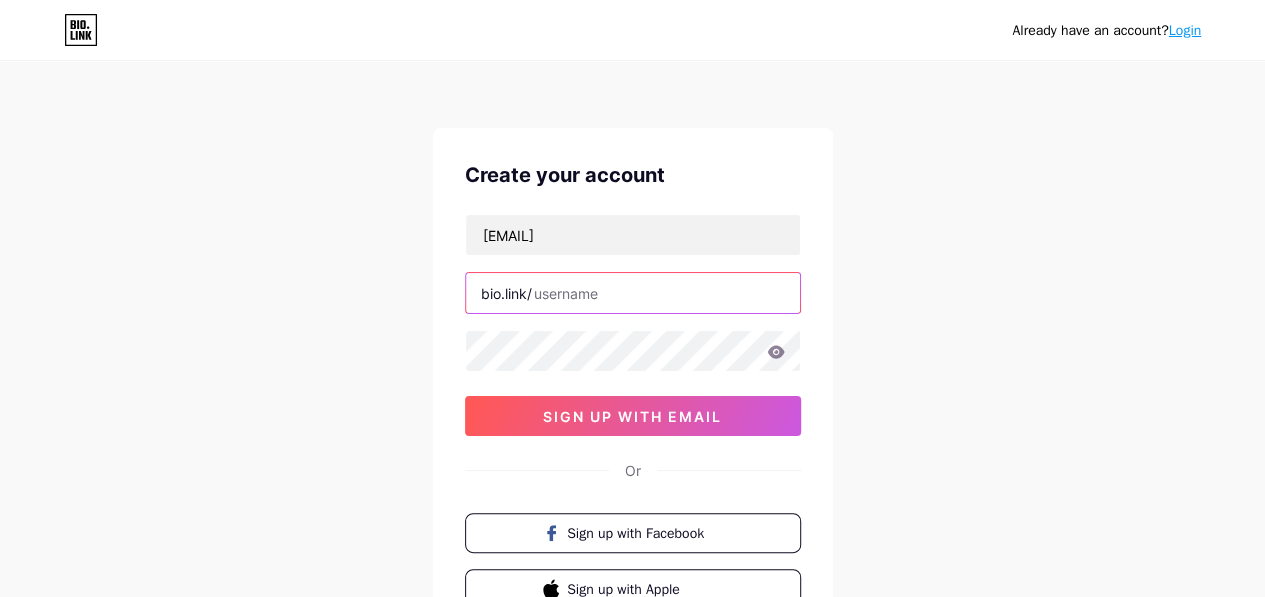 click at bounding box center [633, 293] 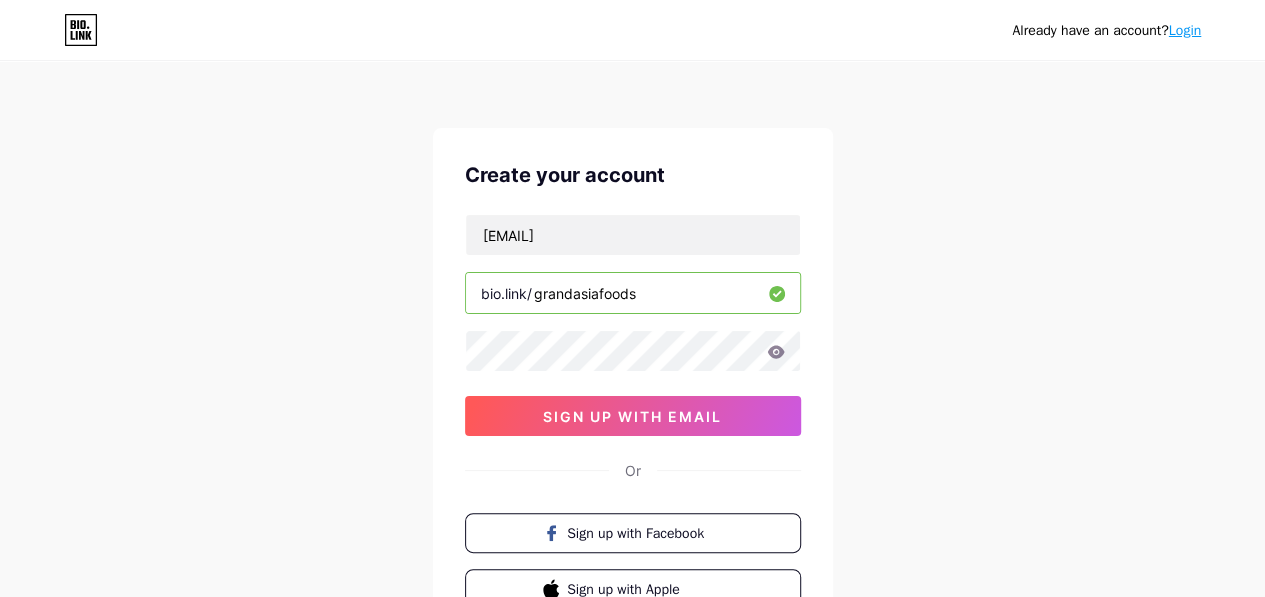 type on "grandasiafoods" 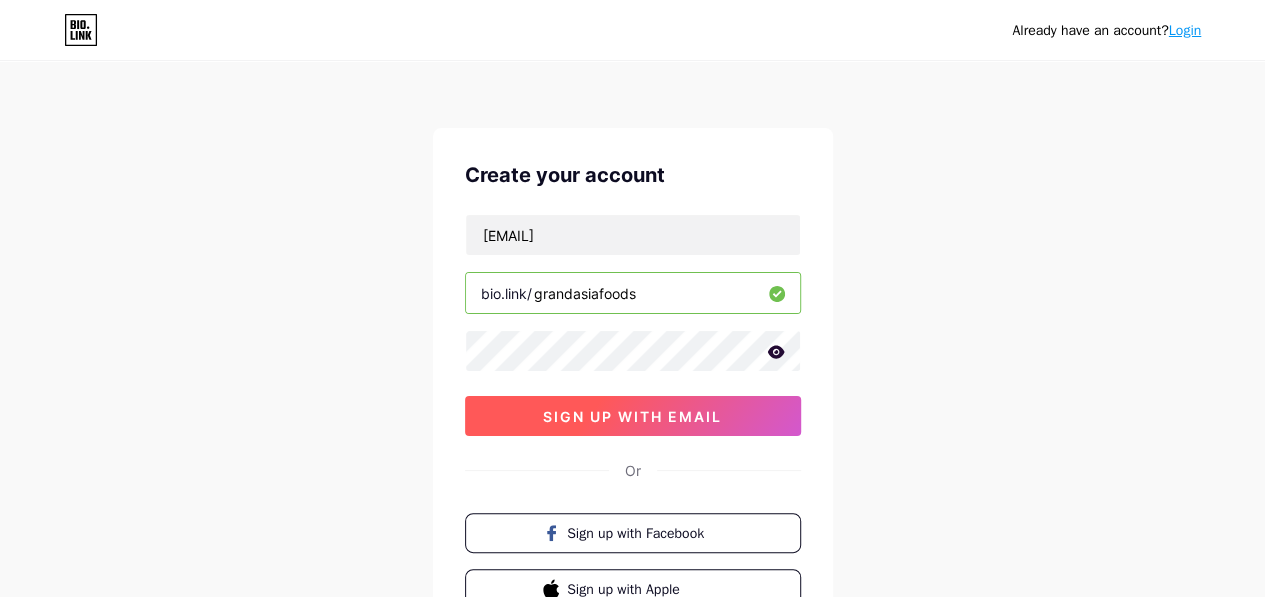 click on "sign up with email" at bounding box center [632, 416] 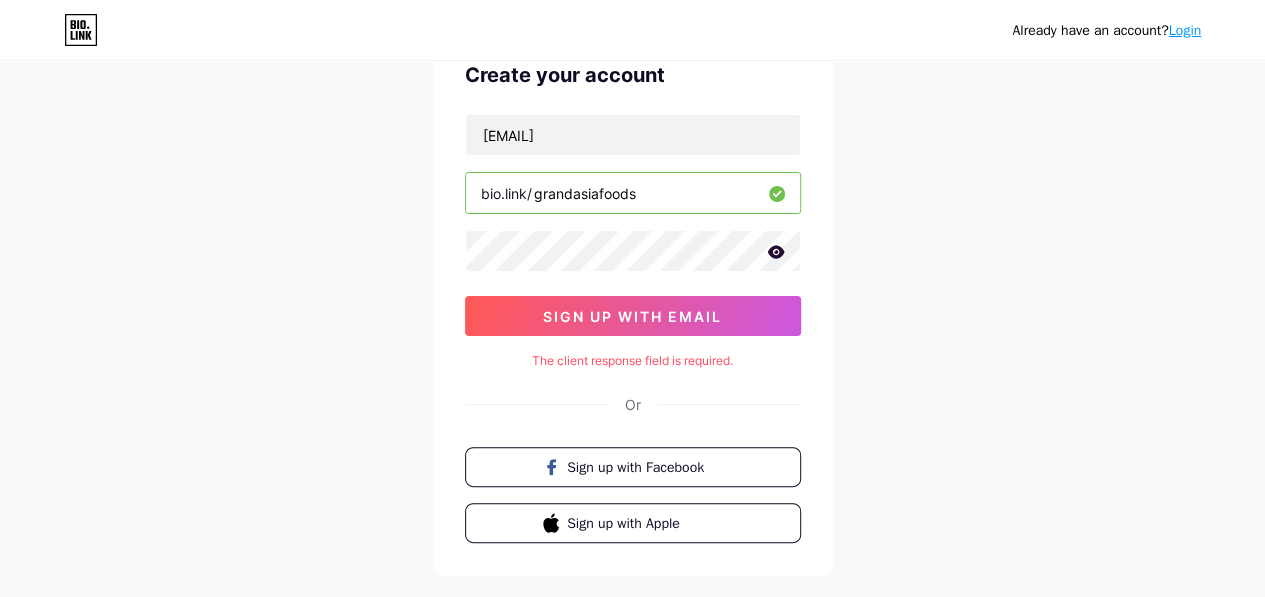 scroll, scrollTop: 0, scrollLeft: 0, axis: both 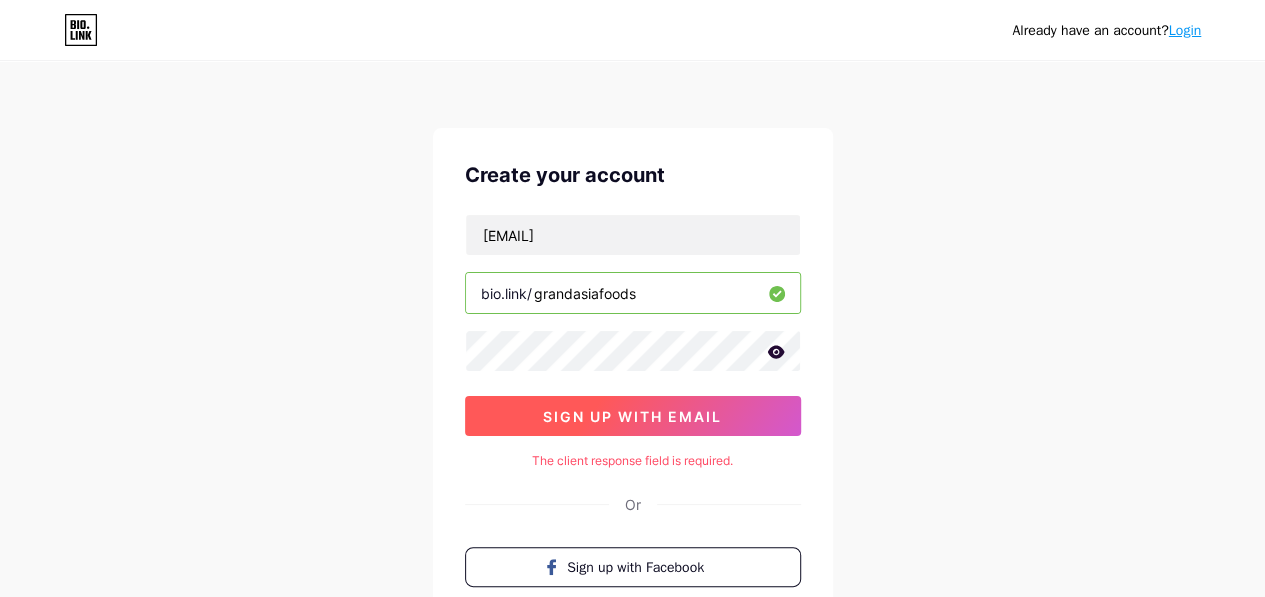 click on "sign up with email" at bounding box center [632, 416] 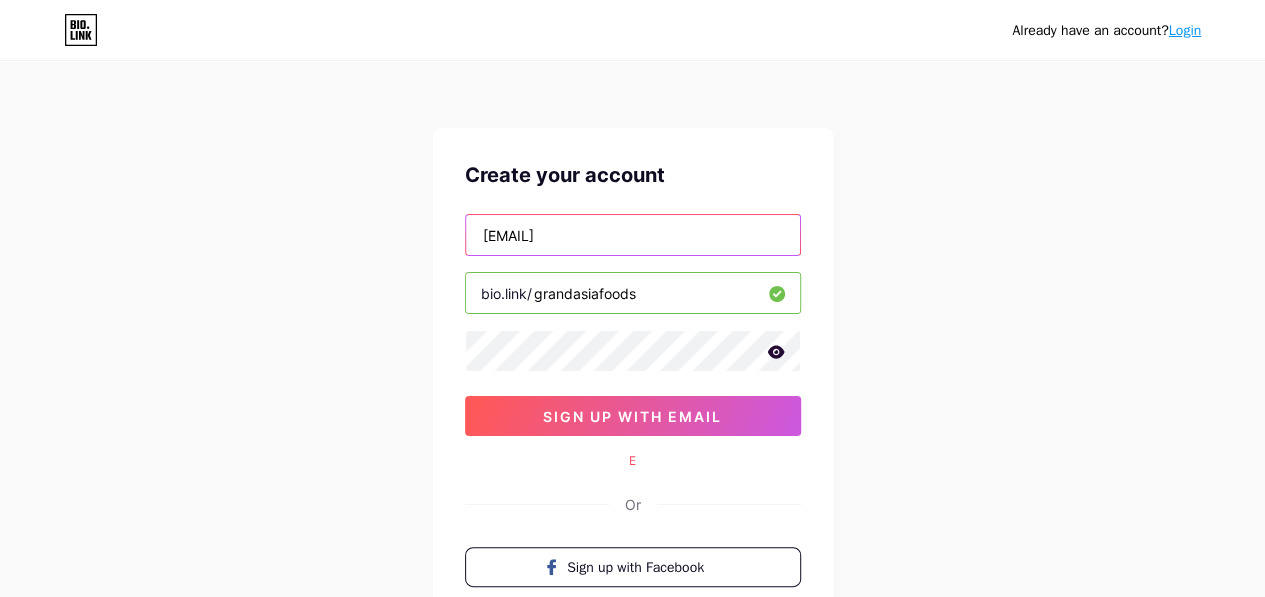 drag, startPoint x: 674, startPoint y: 228, endPoint x: 468, endPoint y: 219, distance: 206.1965 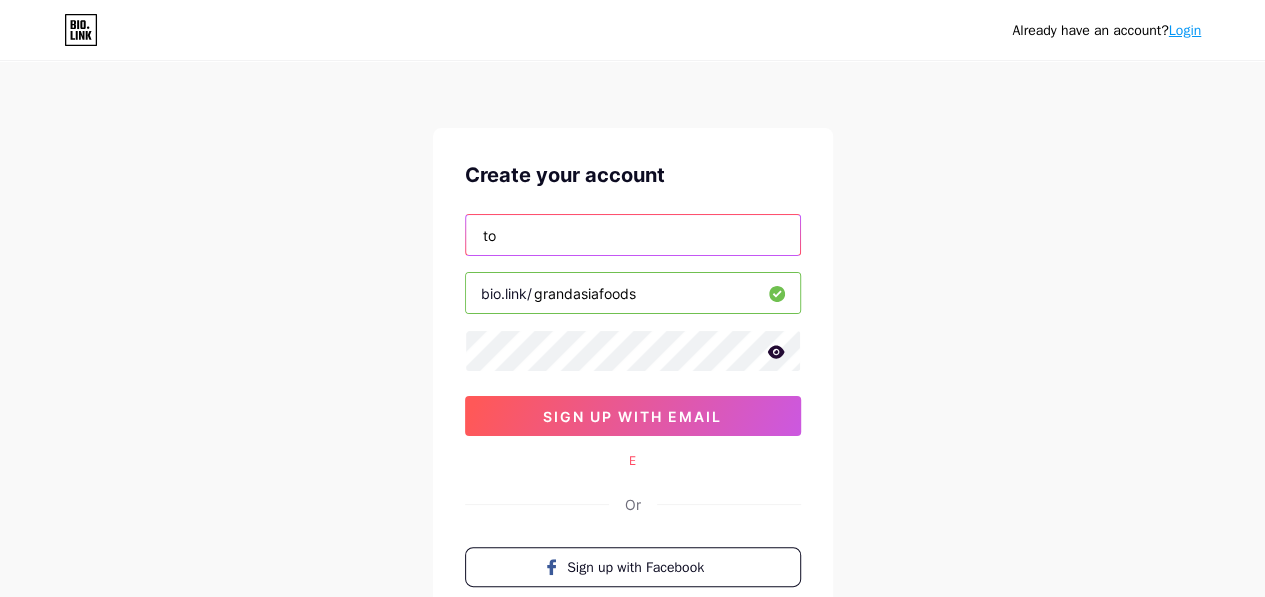 type on "toey.pitar@gmail.com" 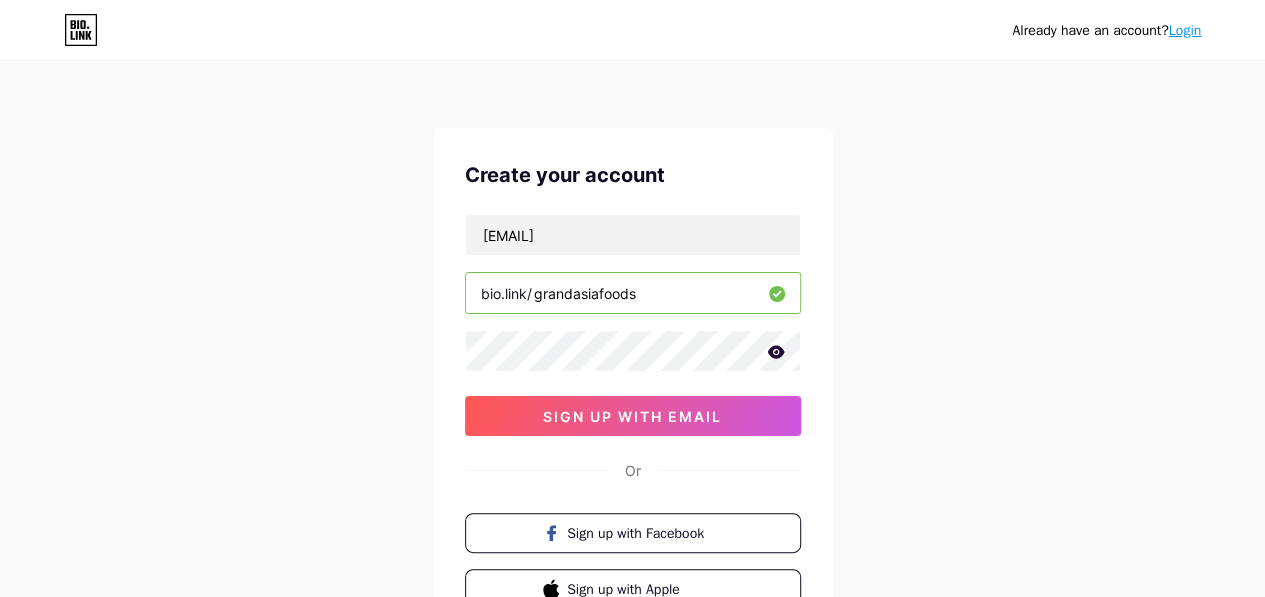click 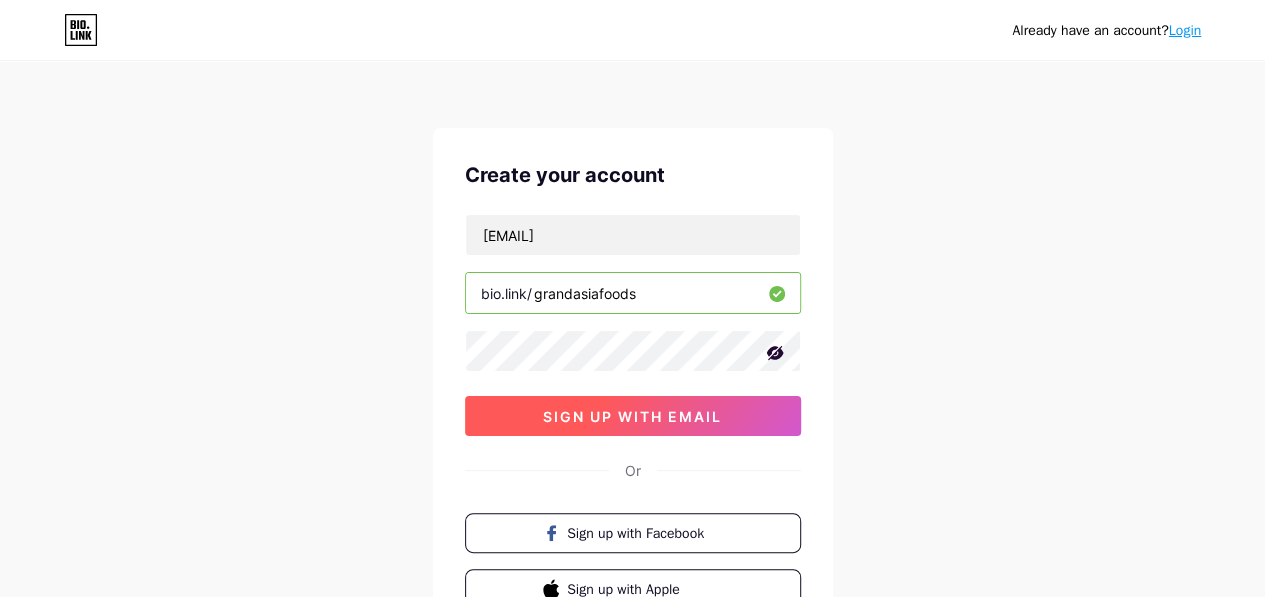 click on "sign up with email" at bounding box center [633, 416] 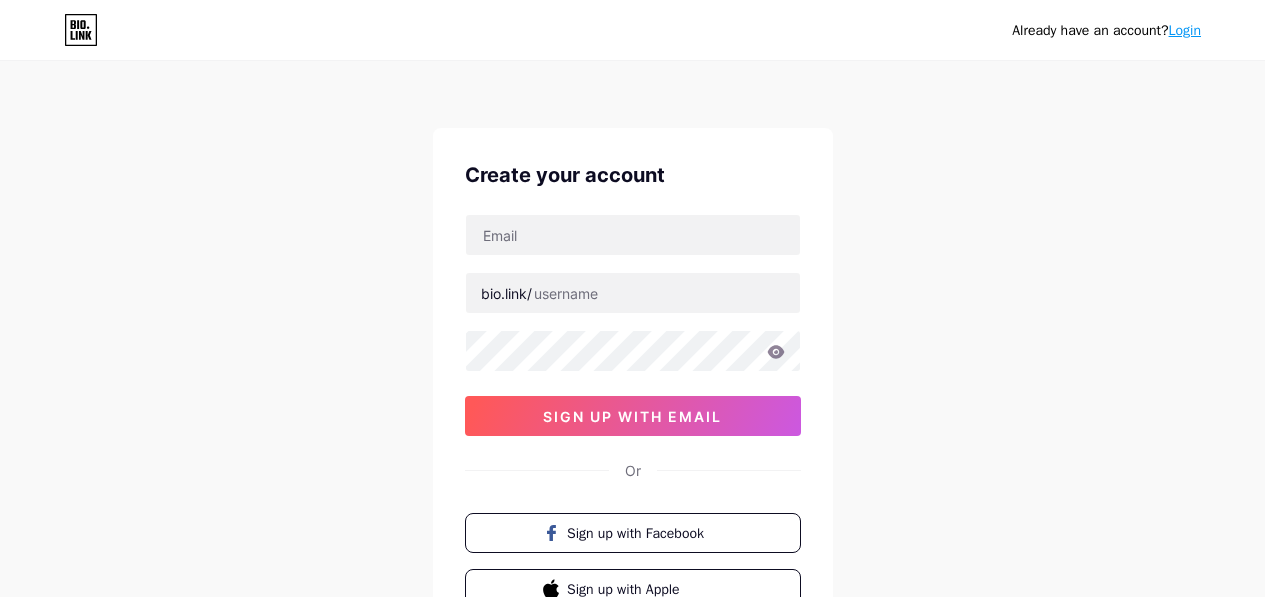 scroll, scrollTop: 0, scrollLeft: 0, axis: both 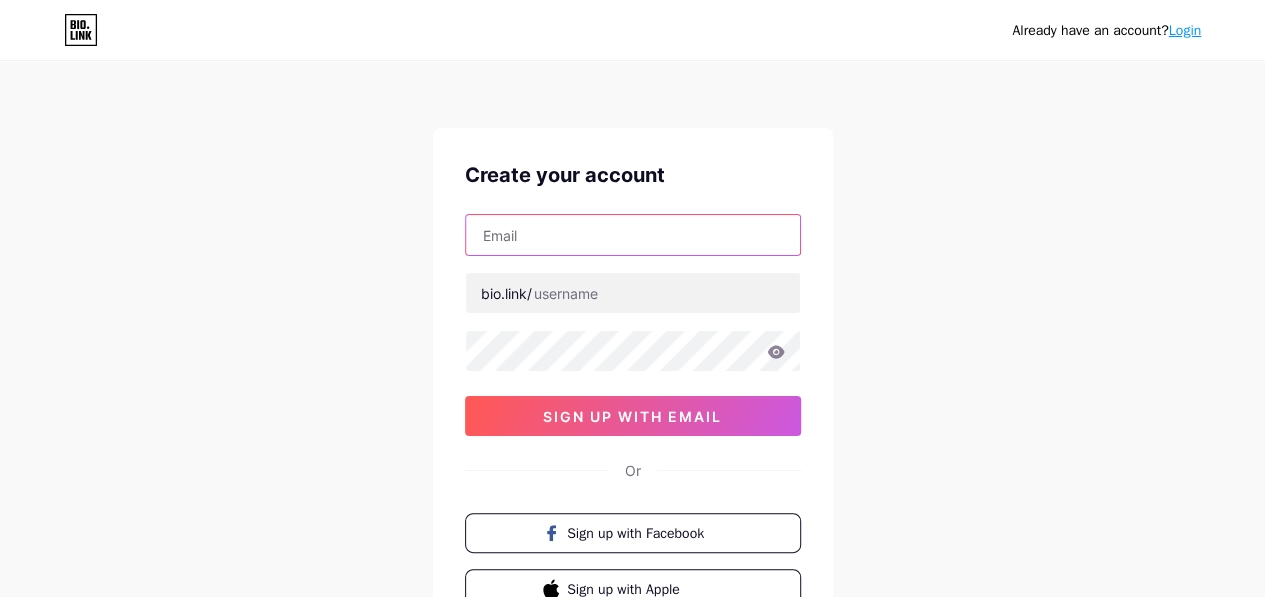 click at bounding box center [633, 235] 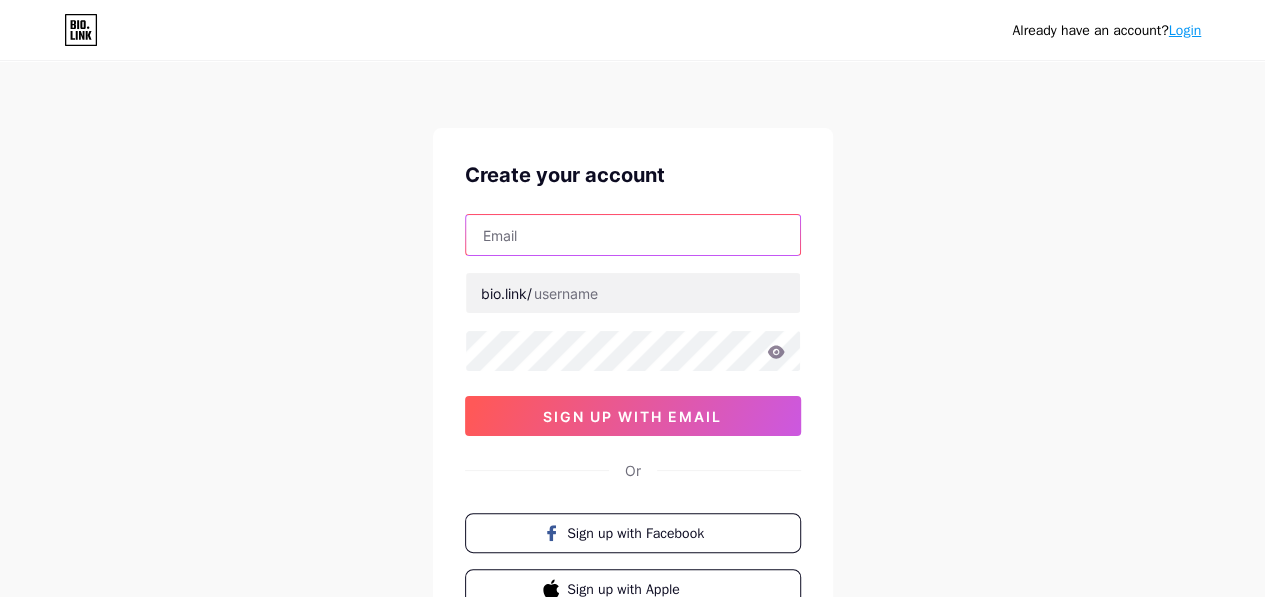 type on "[EMAIL]" 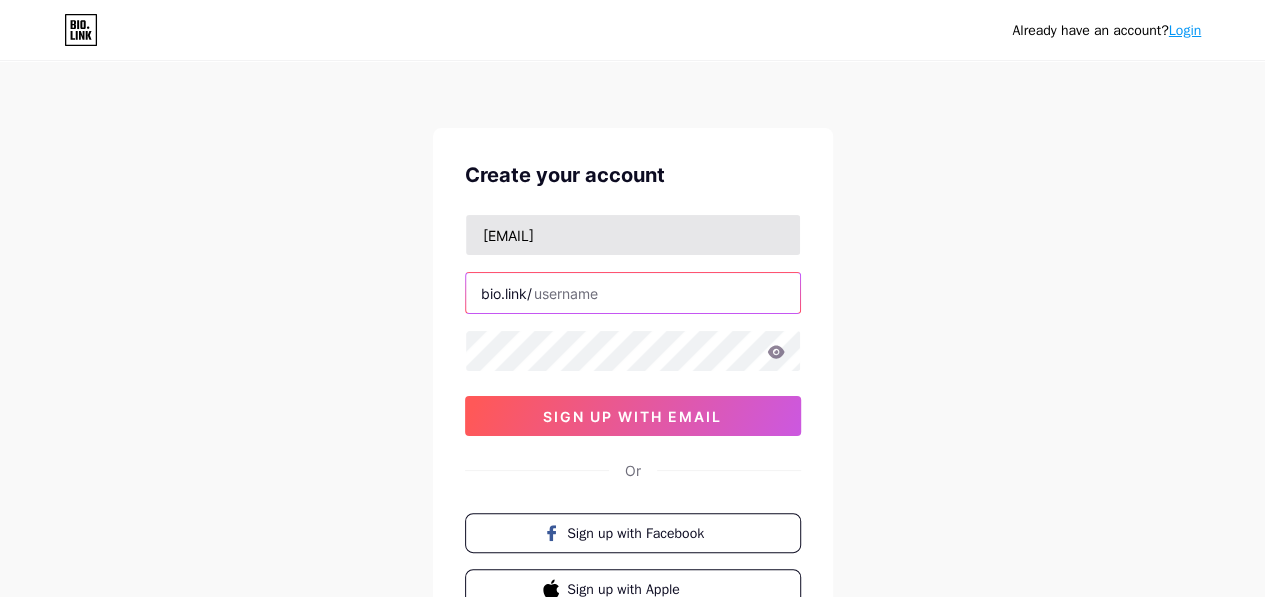 type on "[LAST]" 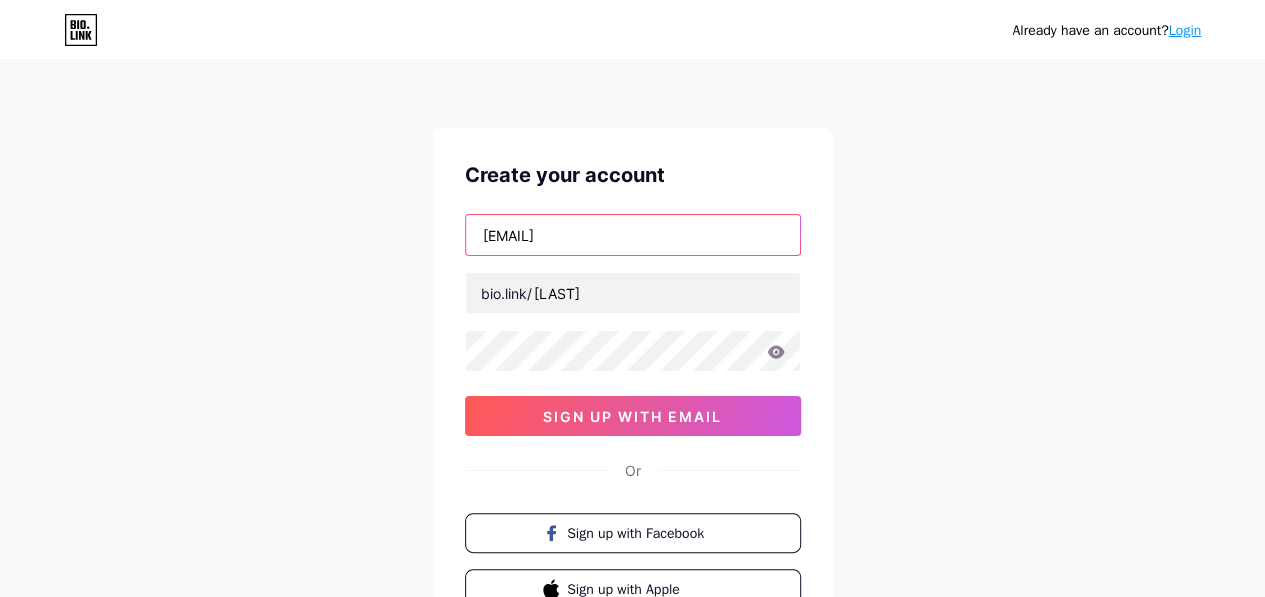 type on "[EMAIL]" 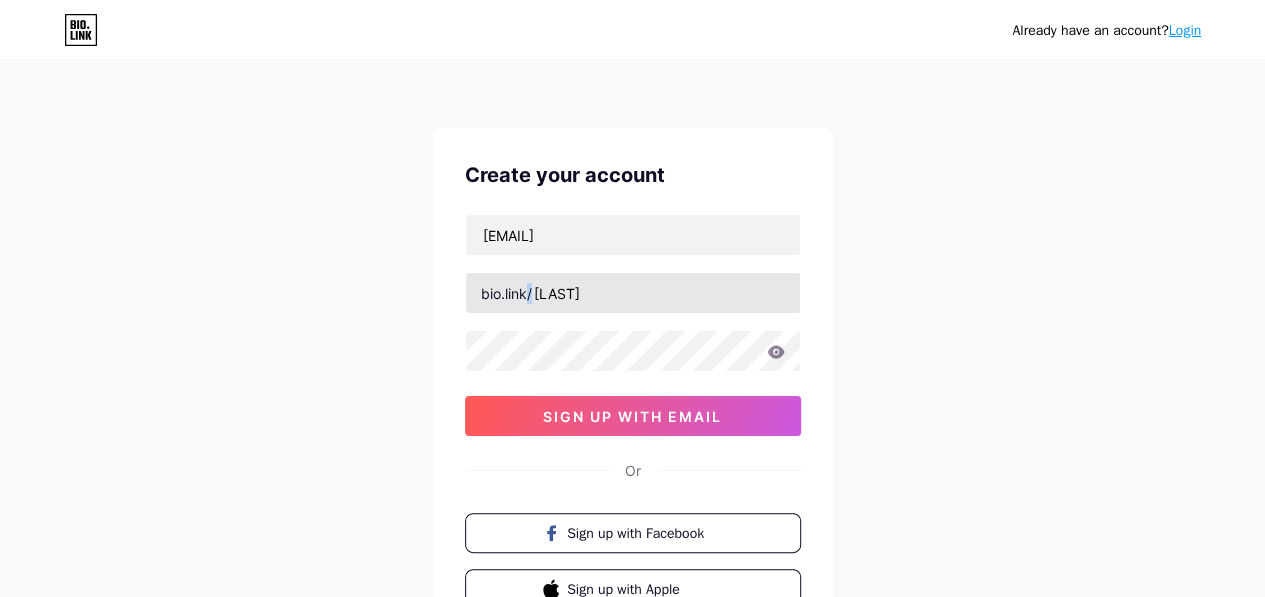 drag, startPoint x: 528, startPoint y: 295, endPoint x: 771, endPoint y: 277, distance: 243.66576 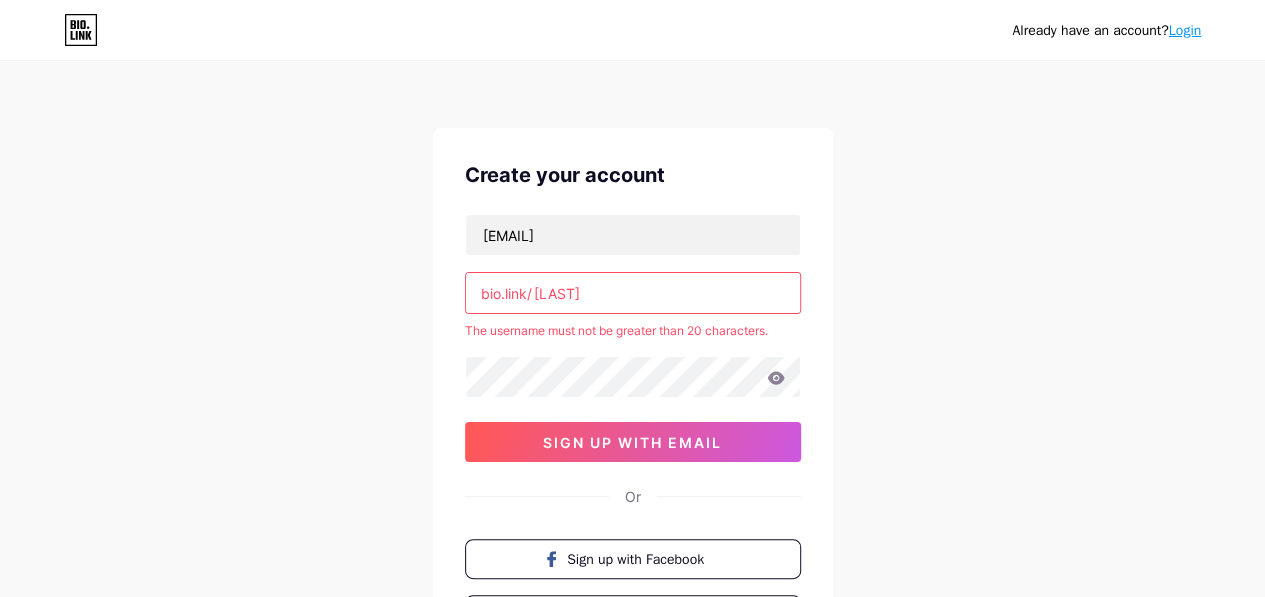 click on "[LAST]" at bounding box center (633, 293) 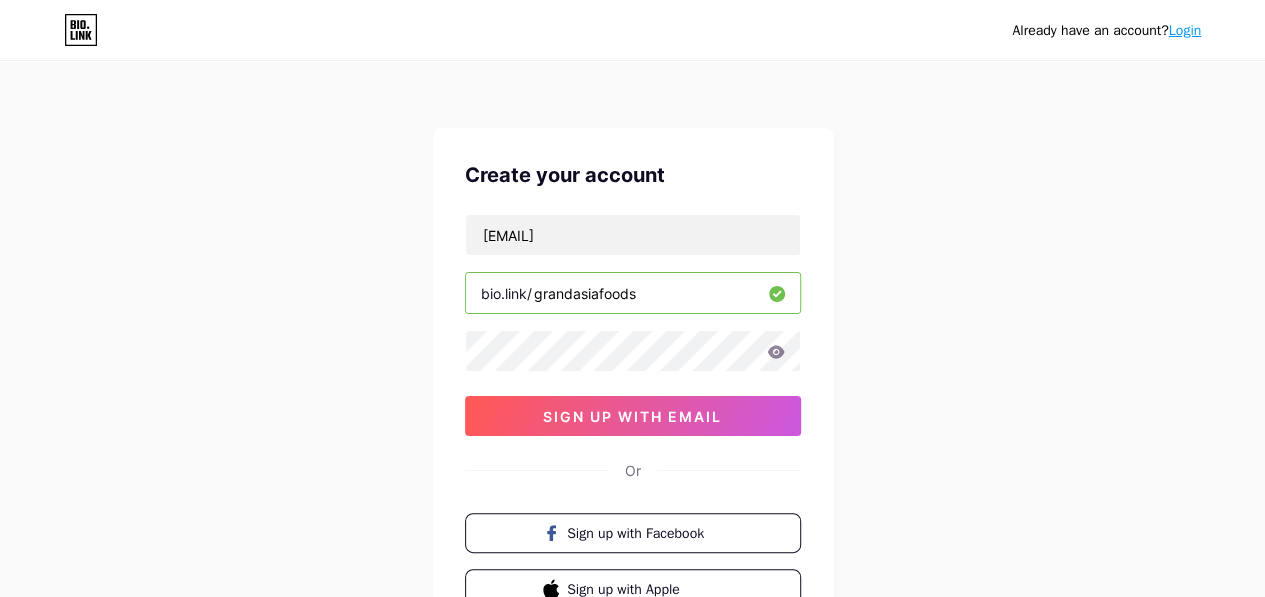 type on "grandasiafoods" 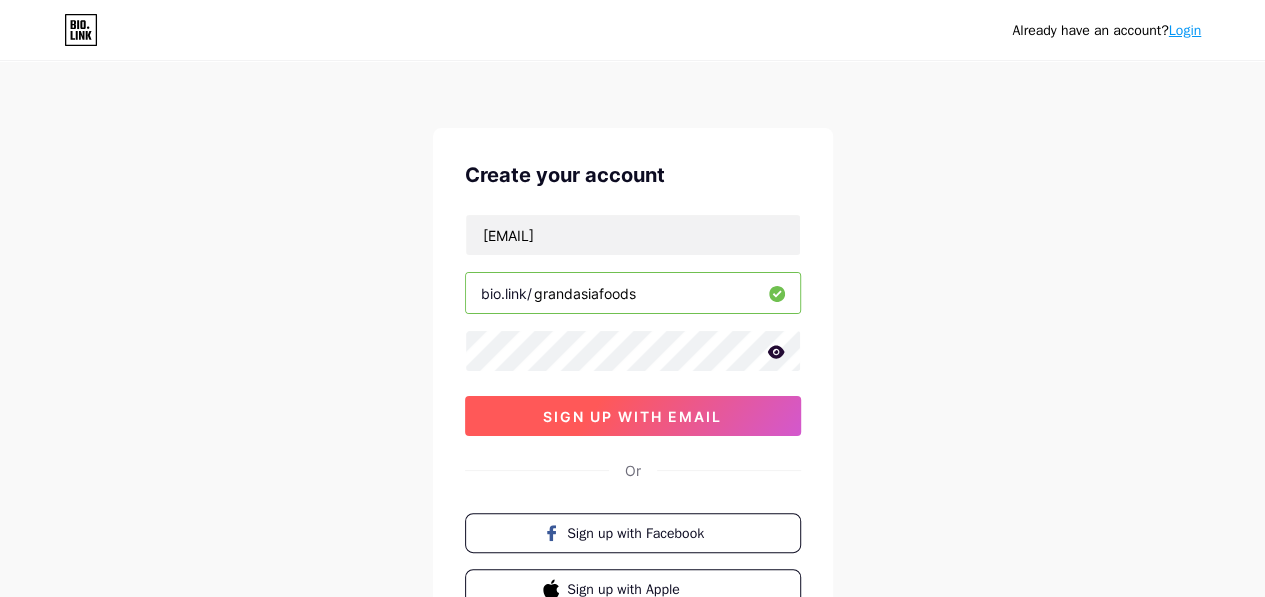 click on "sign up with email" at bounding box center (633, 416) 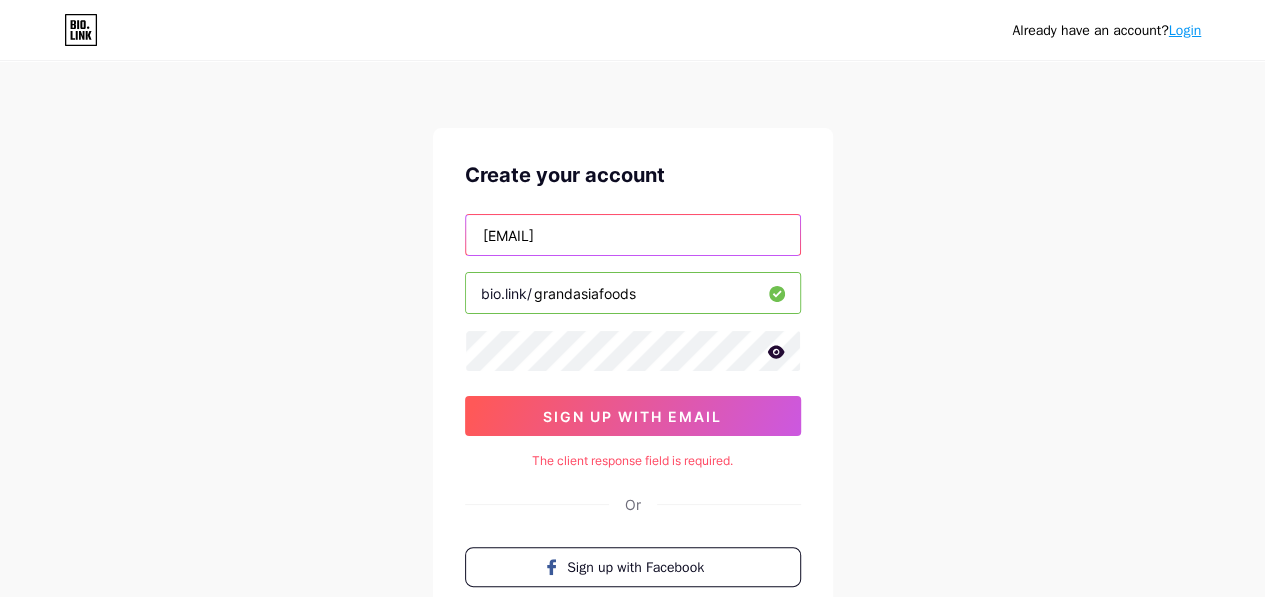 click on "[EMAIL]" at bounding box center (633, 235) 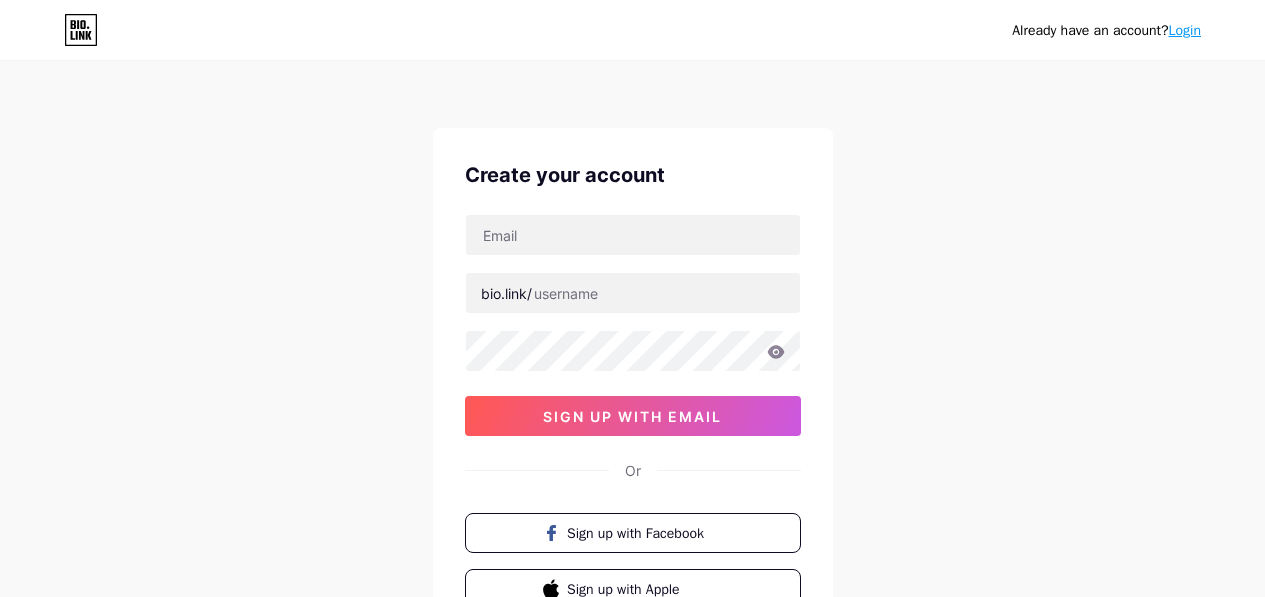 scroll, scrollTop: 0, scrollLeft: 0, axis: both 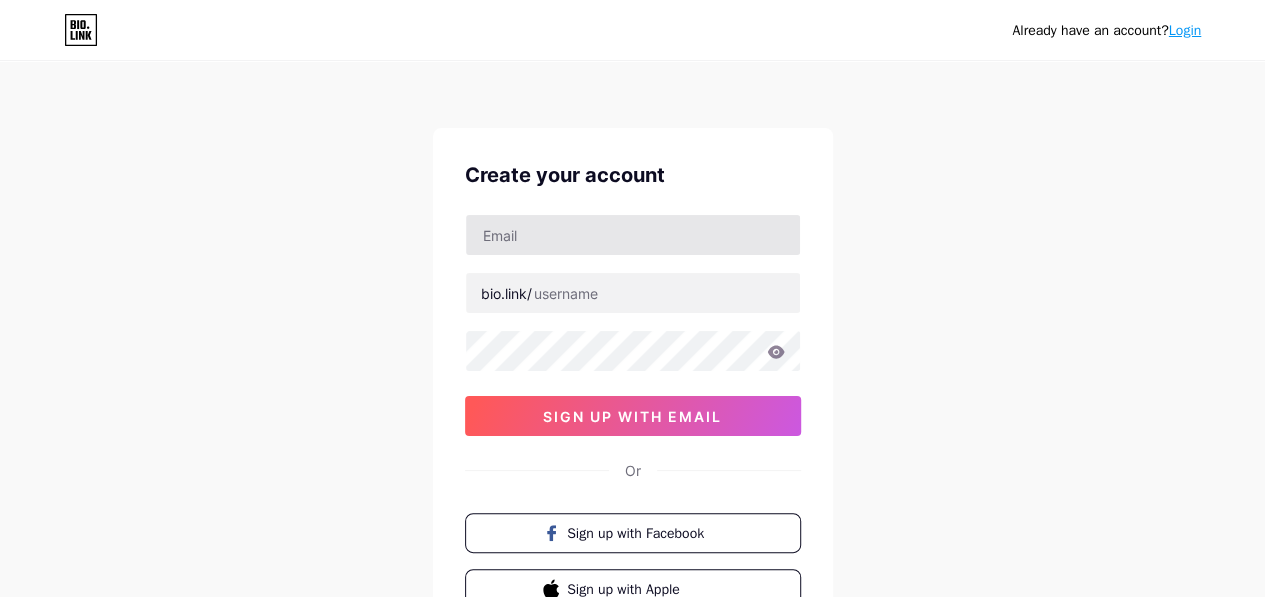 type on "toey.pitar@[EMAIL]" 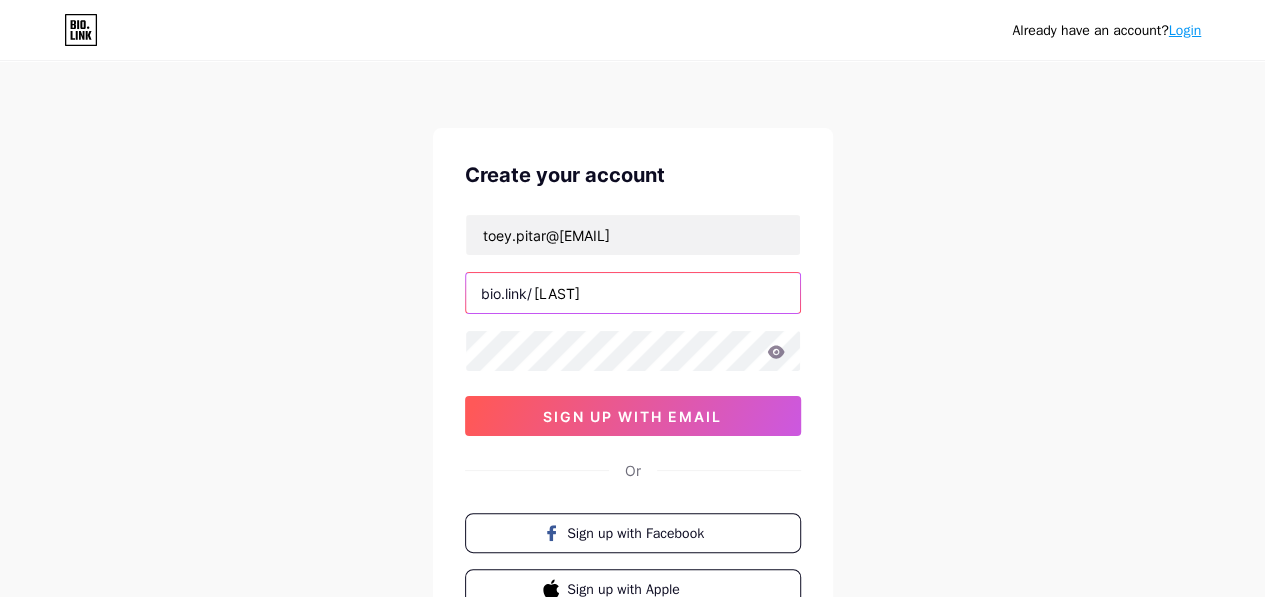 click on "[LAST]" at bounding box center [633, 293] 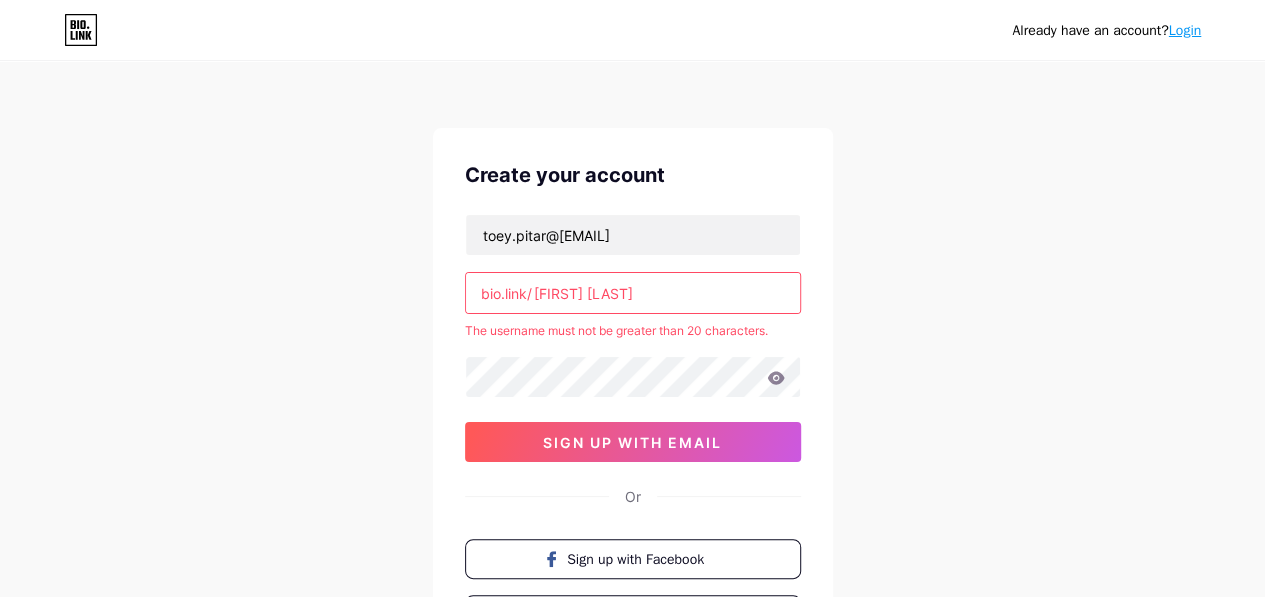 drag, startPoint x: 535, startPoint y: 291, endPoint x: 755, endPoint y: 292, distance: 220.00227 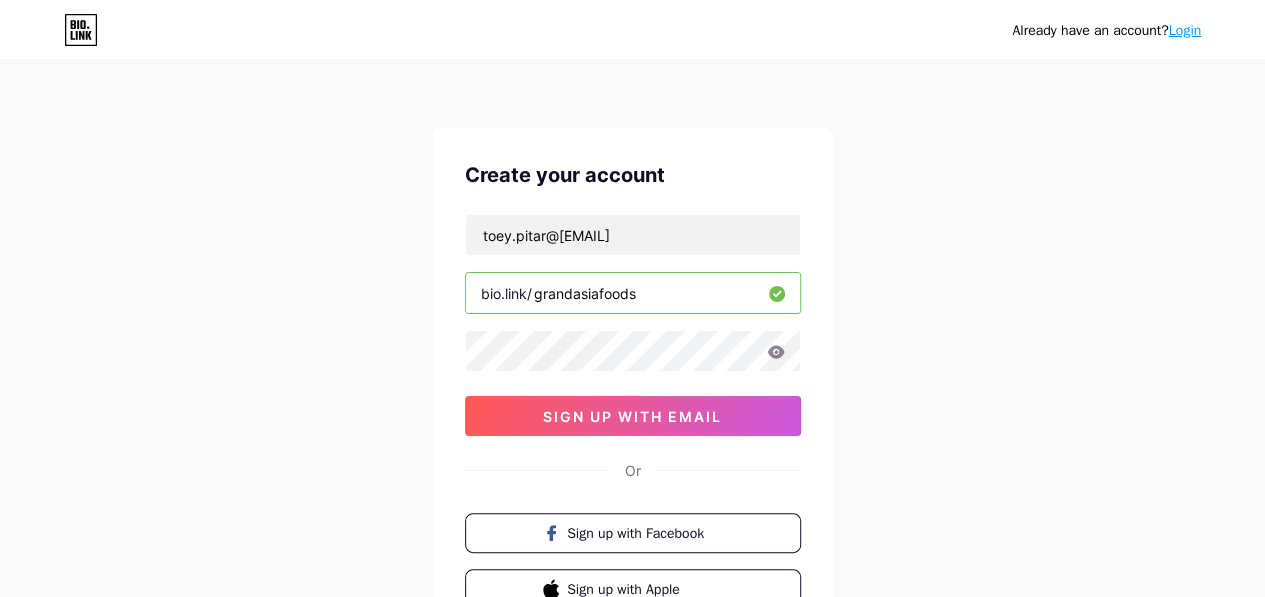 type on "grandasiafoods" 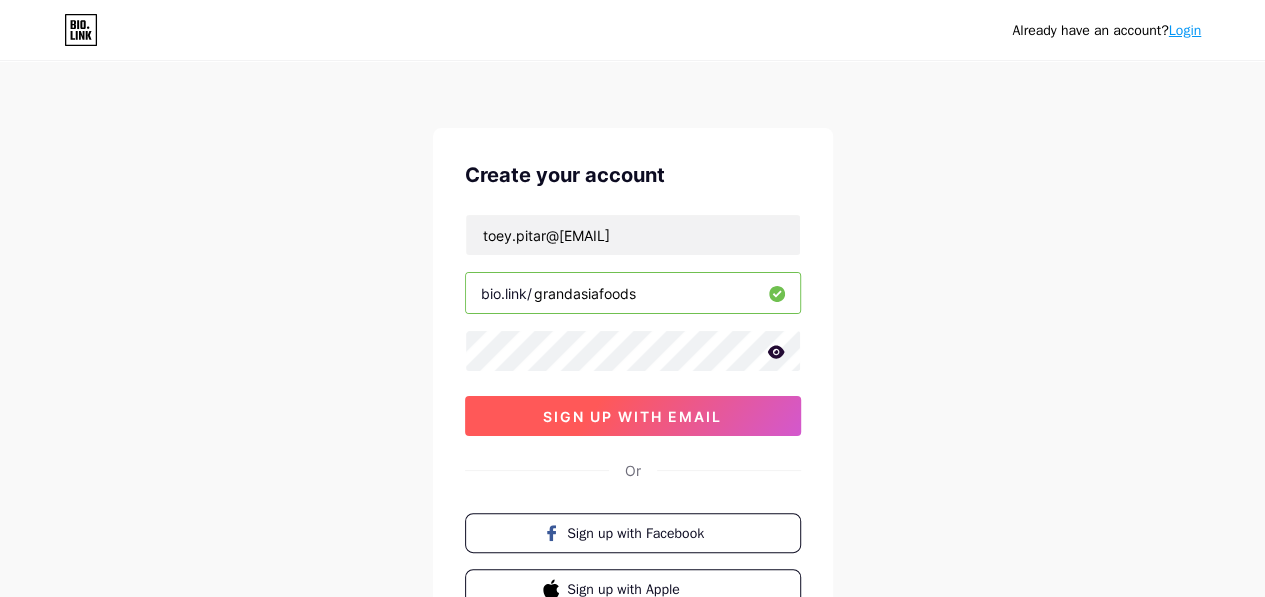 click on "sign up with email" at bounding box center [632, 416] 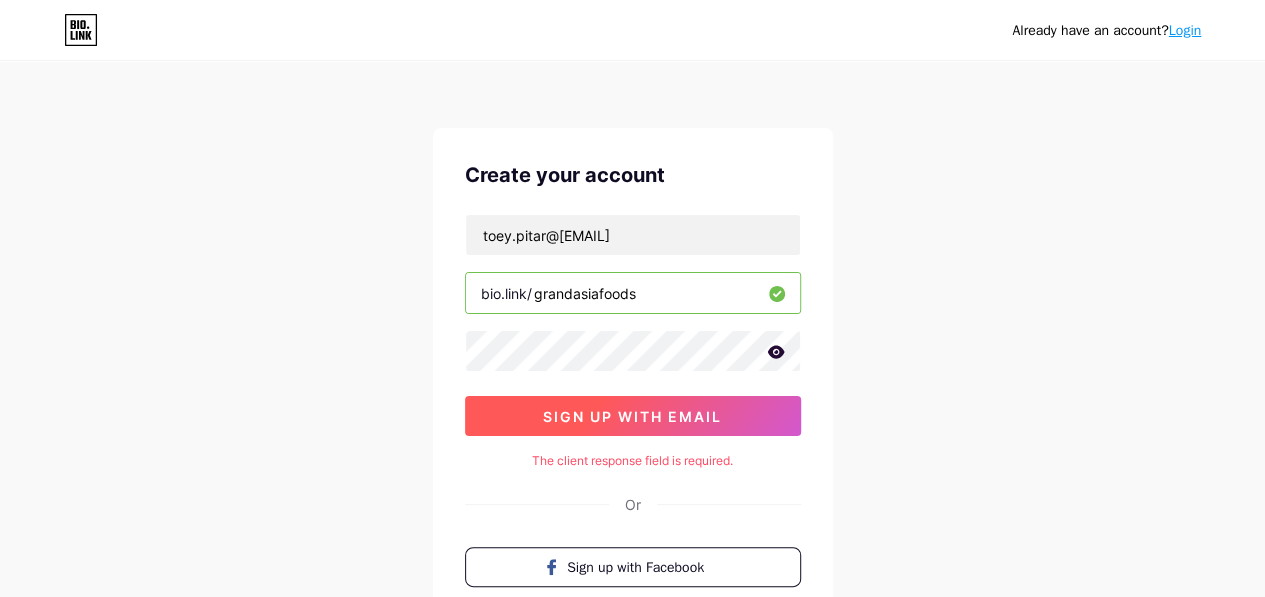 click on "sign up with email" at bounding box center [632, 416] 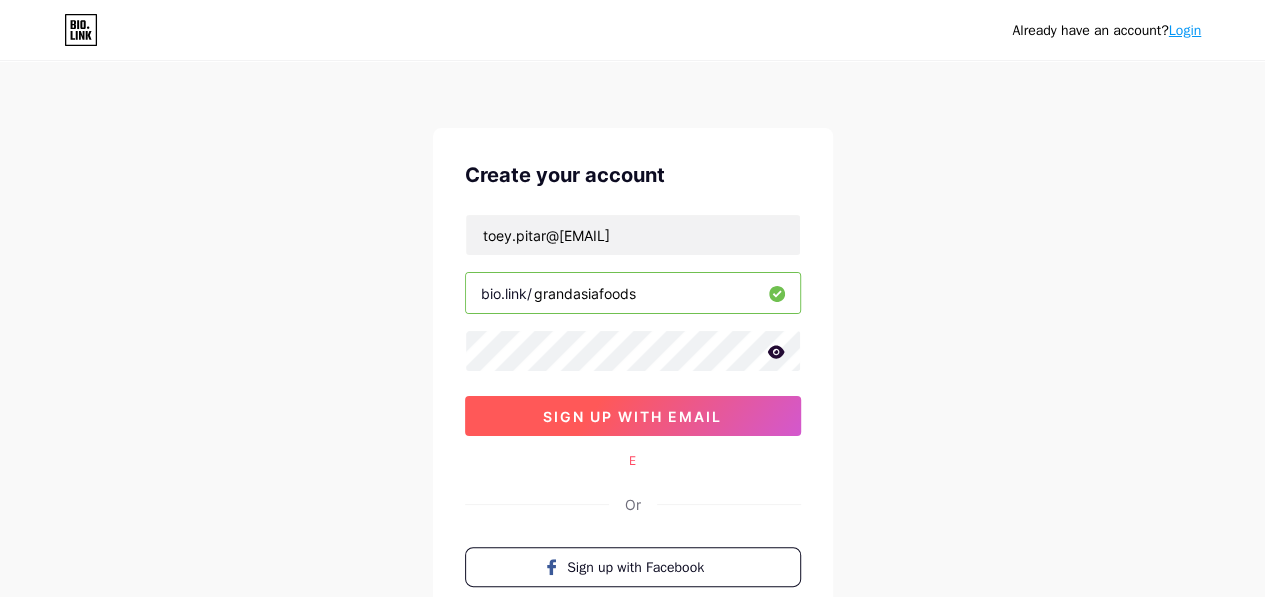 click on "sign up with email" at bounding box center [633, 416] 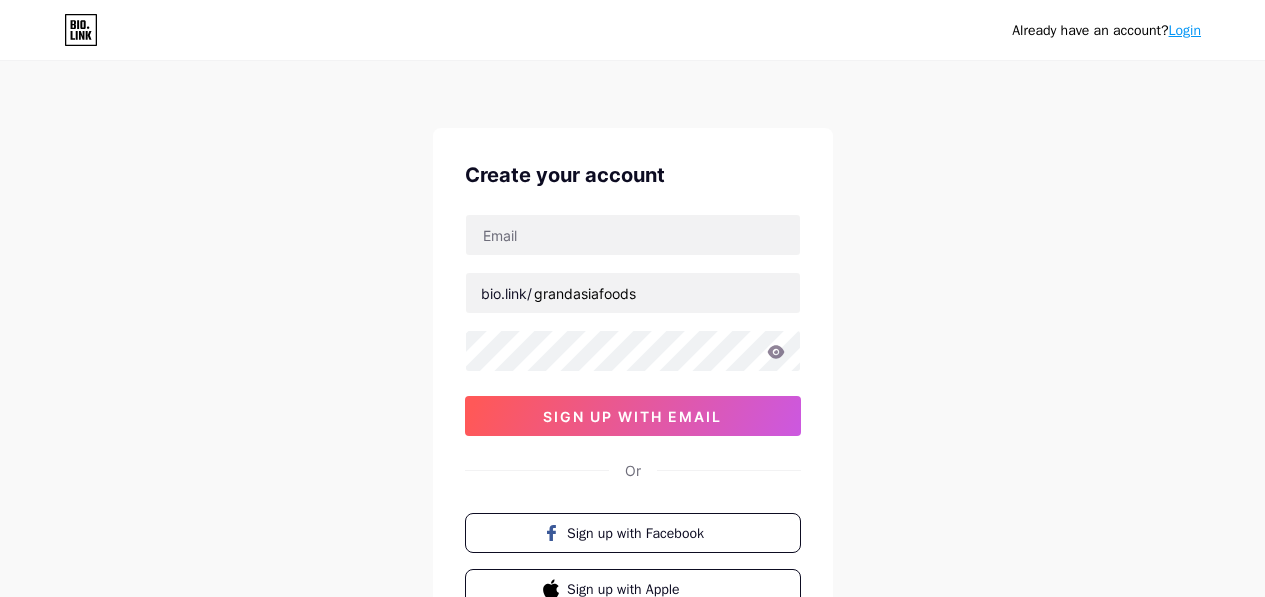 scroll, scrollTop: 0, scrollLeft: 0, axis: both 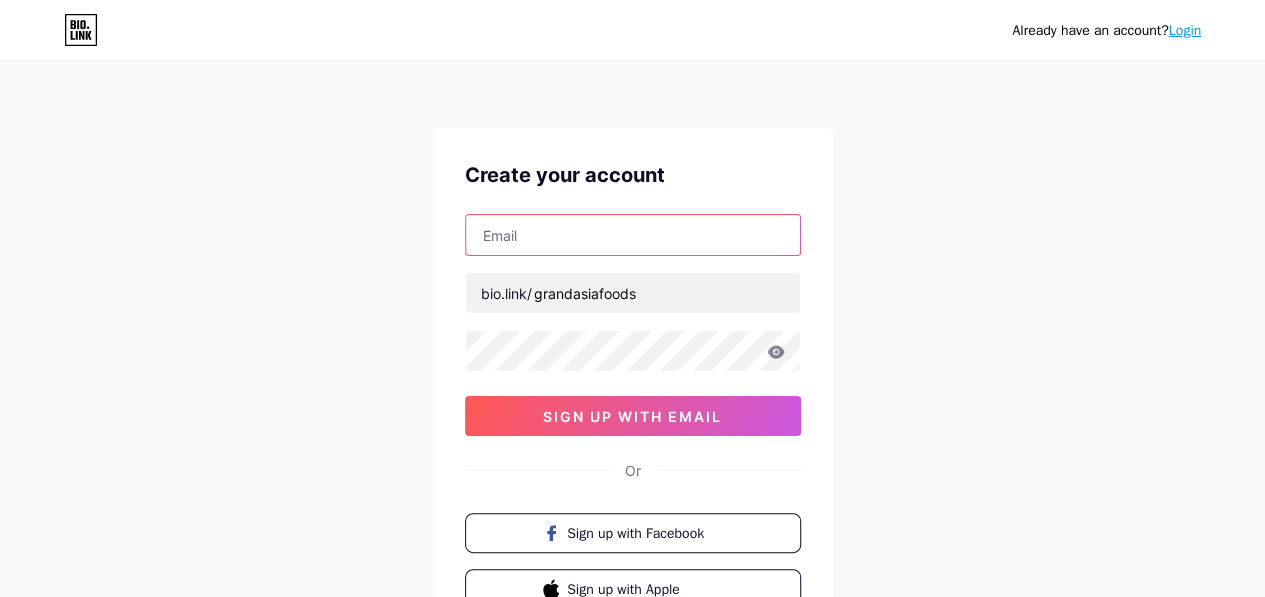 click at bounding box center (633, 235) 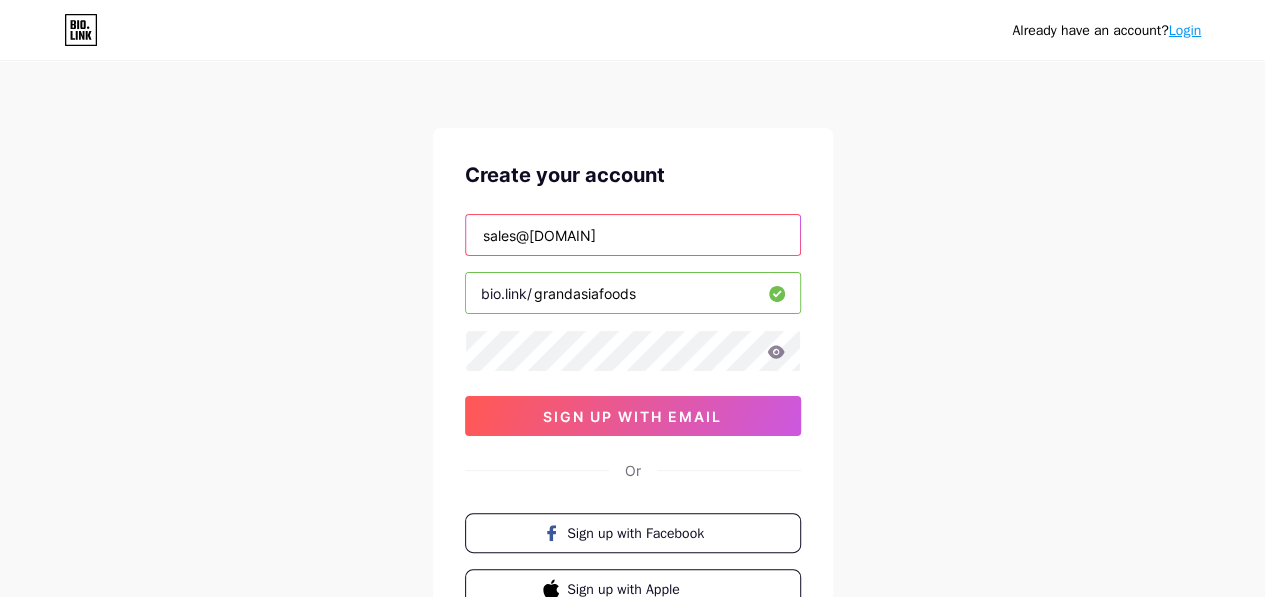 type on "[EMAIL]" 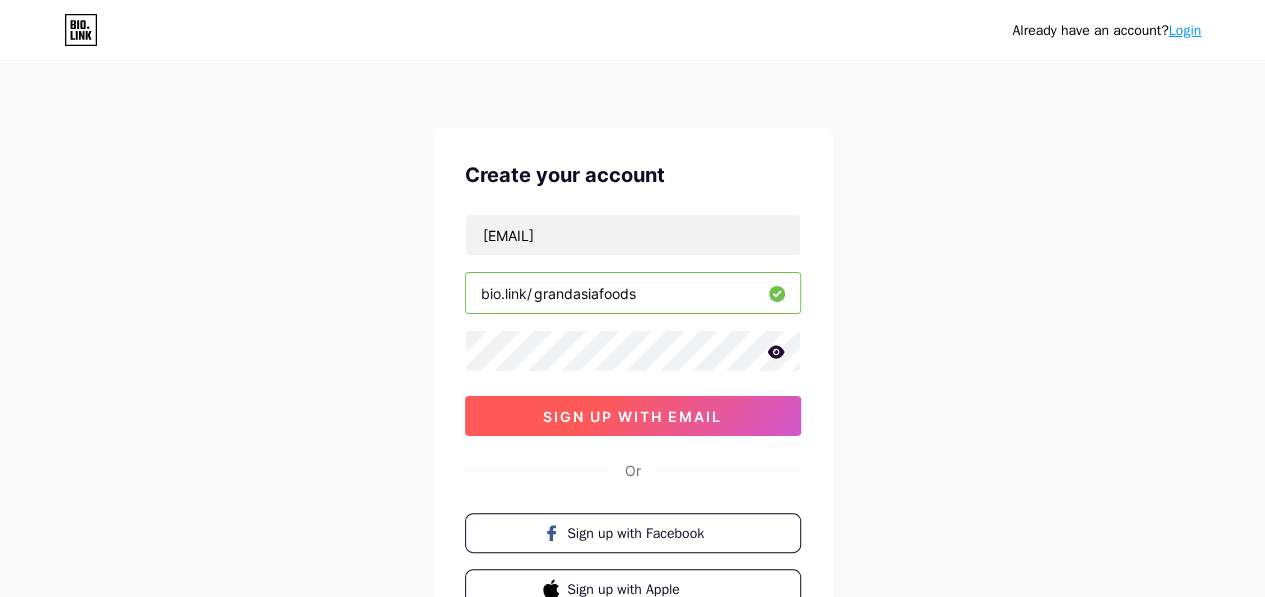 click on "sign up with email" at bounding box center (632, 416) 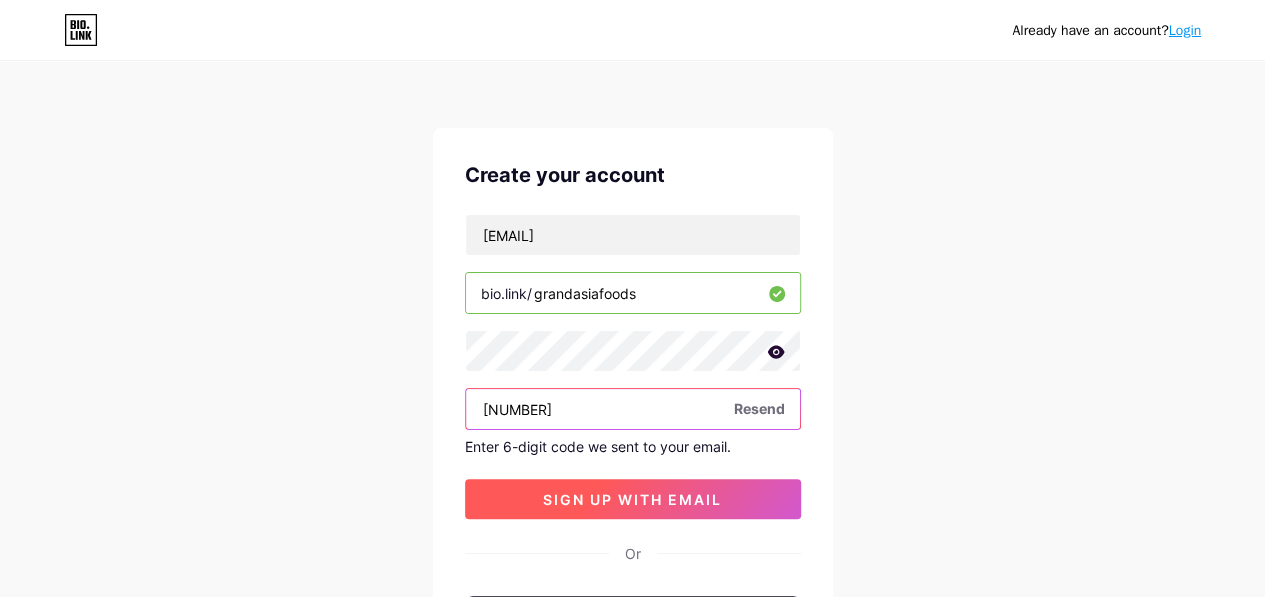 type on "[NUMBER]" 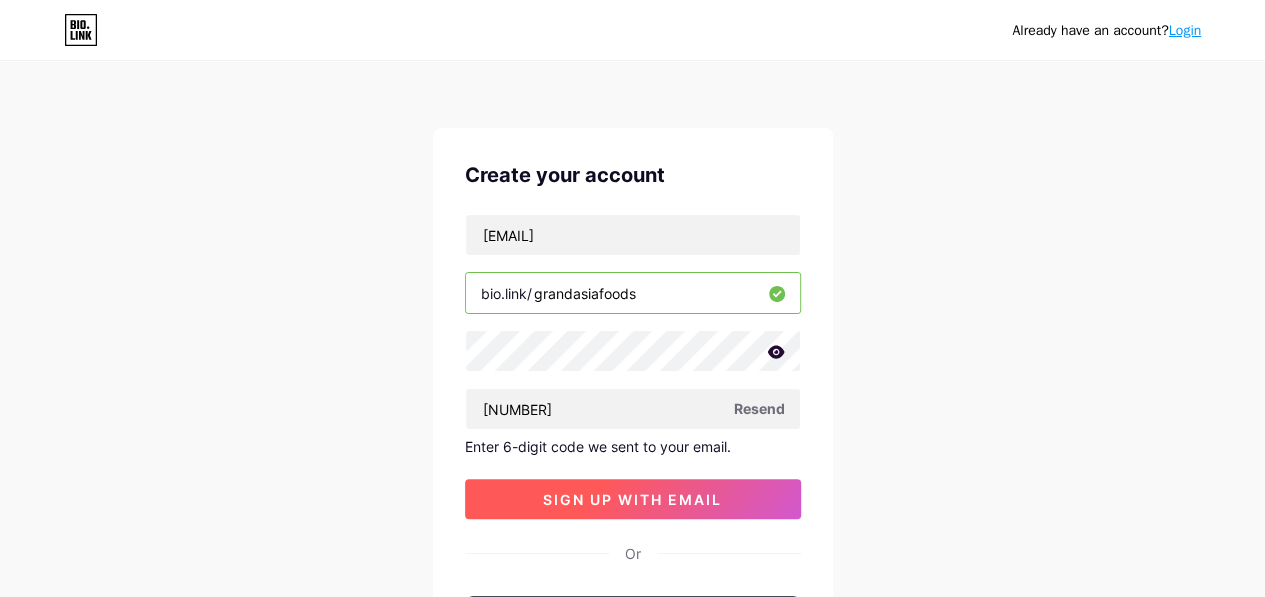 click on "sign up with email" at bounding box center [632, 499] 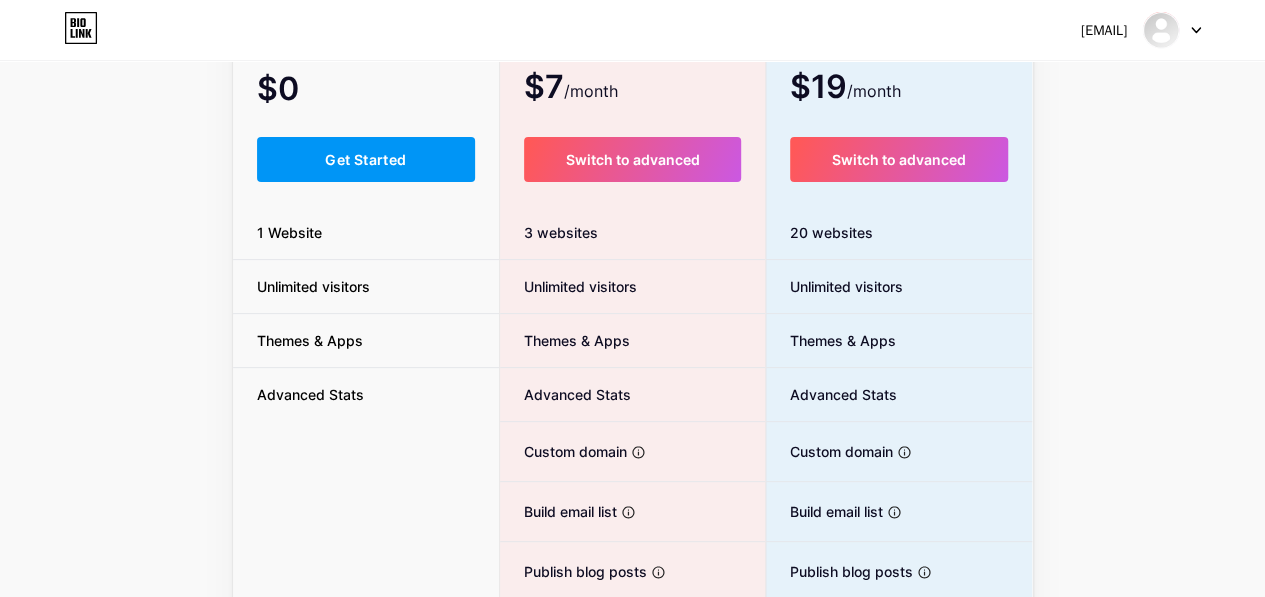 scroll, scrollTop: 81, scrollLeft: 0, axis: vertical 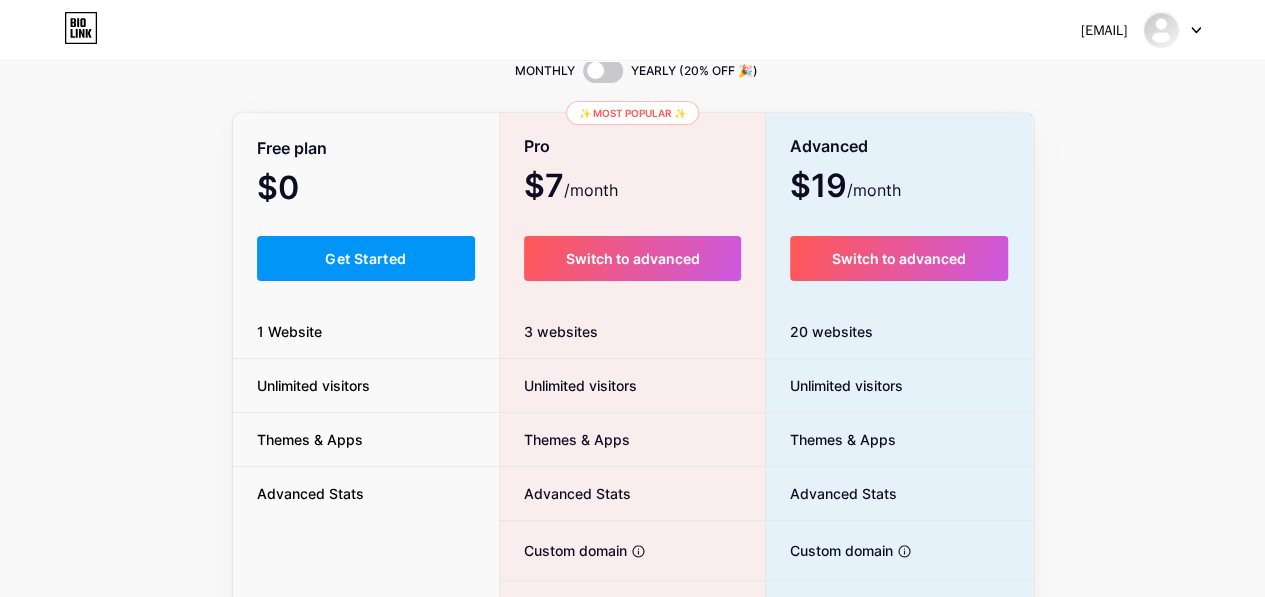 drag, startPoint x: 389, startPoint y: 253, endPoint x: 384, endPoint y: 262, distance: 10.29563 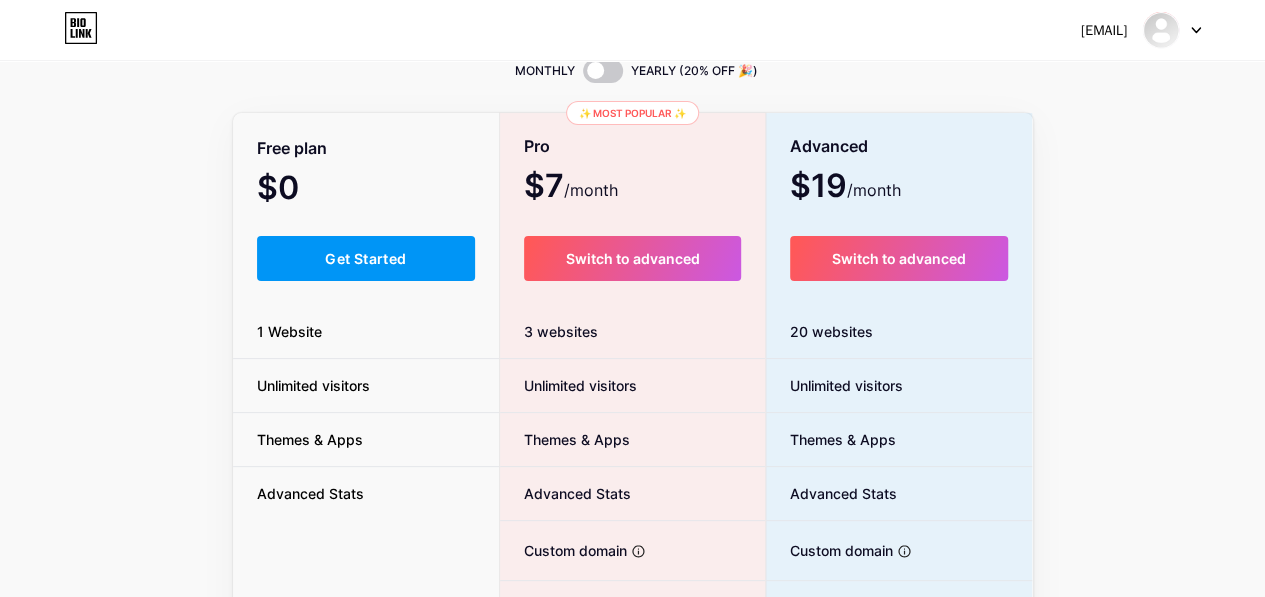 click on "Get Started" at bounding box center [365, 258] 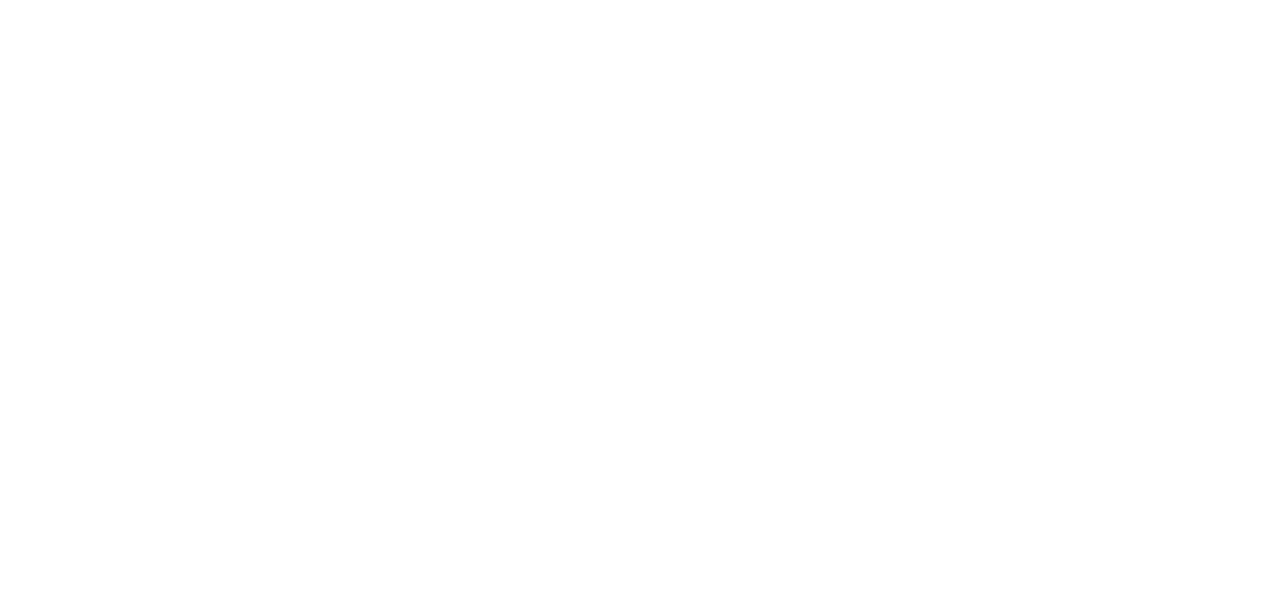 scroll, scrollTop: 0, scrollLeft: 0, axis: both 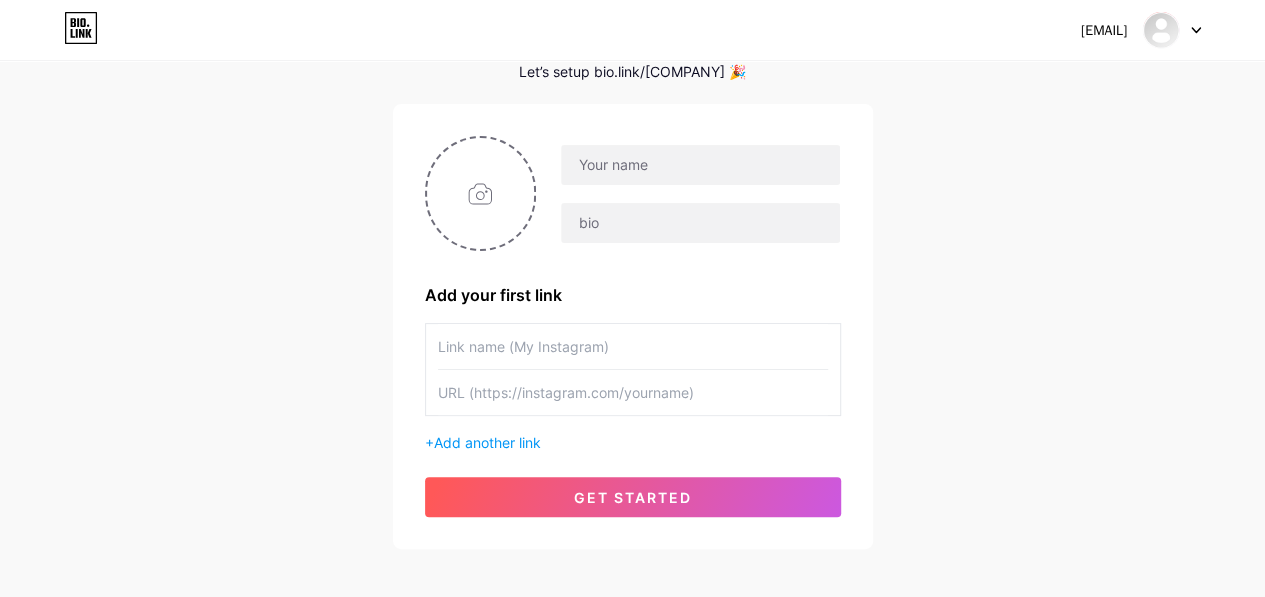 click at bounding box center [633, 392] 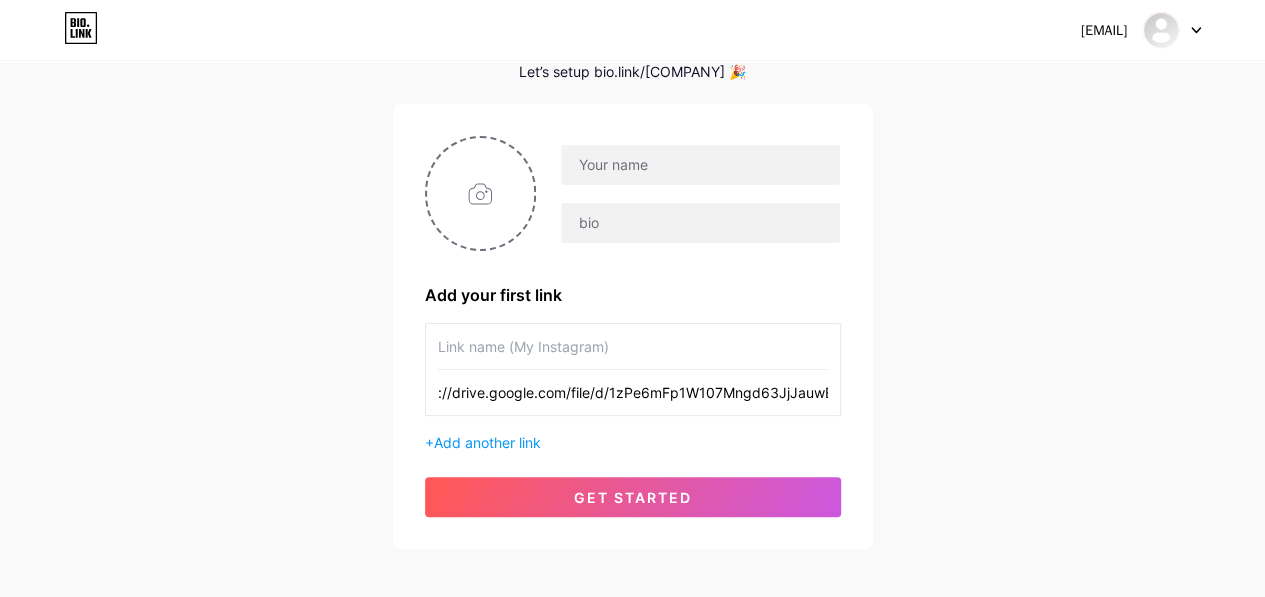 scroll, scrollTop: 0, scrollLeft: 0, axis: both 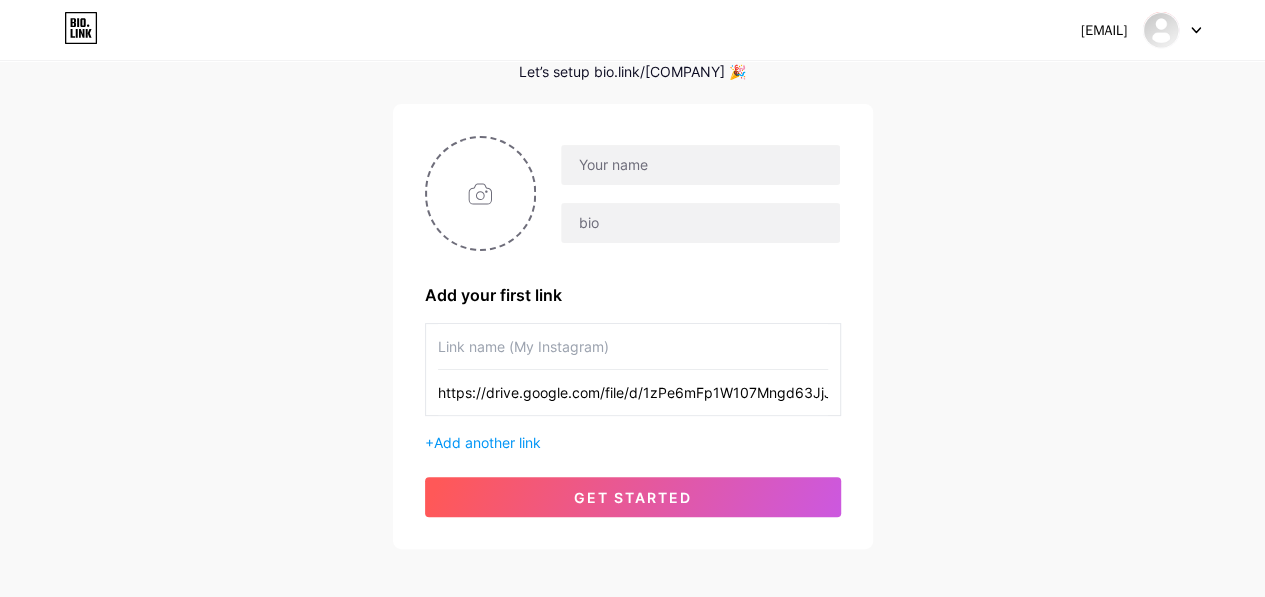 type on "https://drive.google.com/file/d/[ID]/view?usp=drive_link" 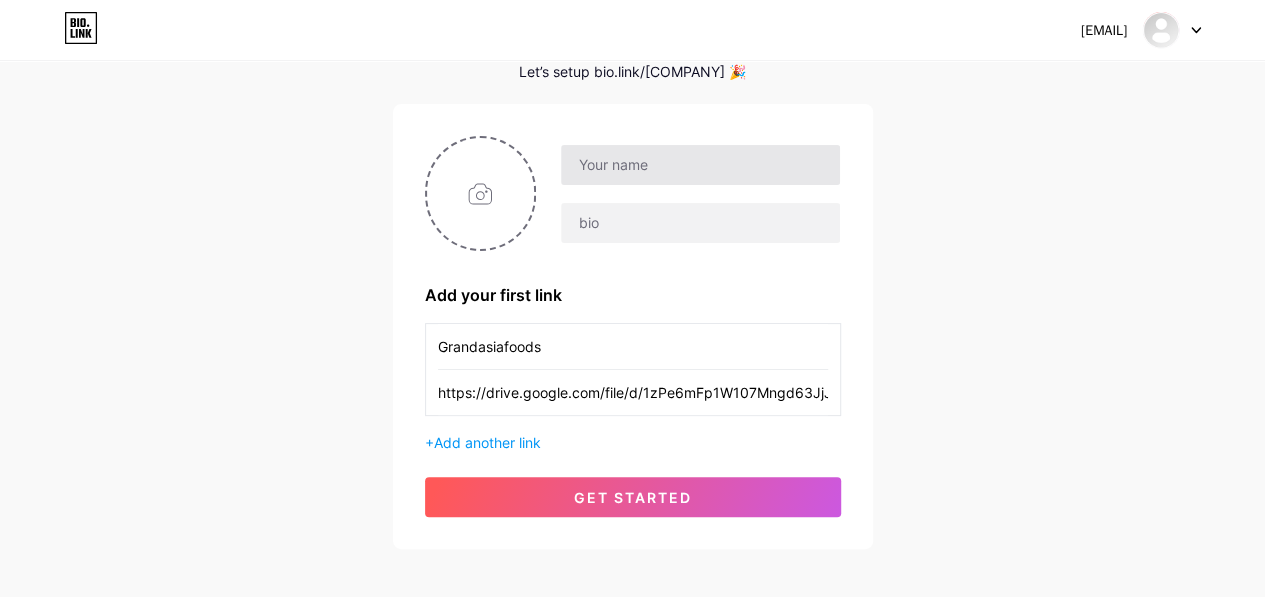 type on "Grandasiafoods" 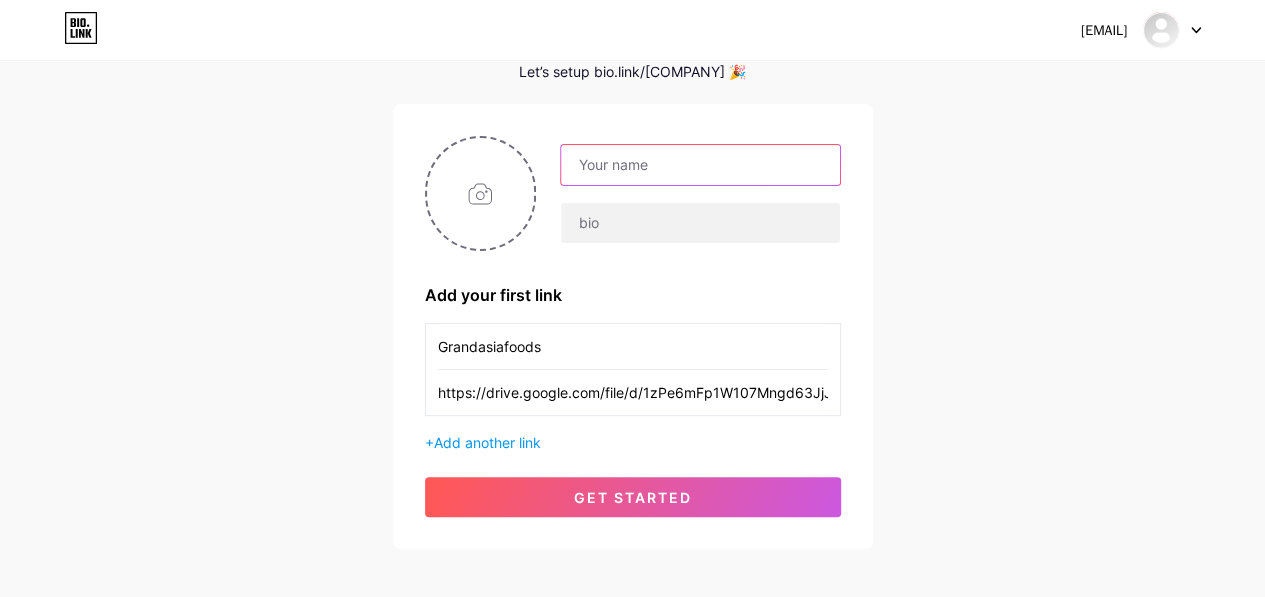 click at bounding box center [700, 165] 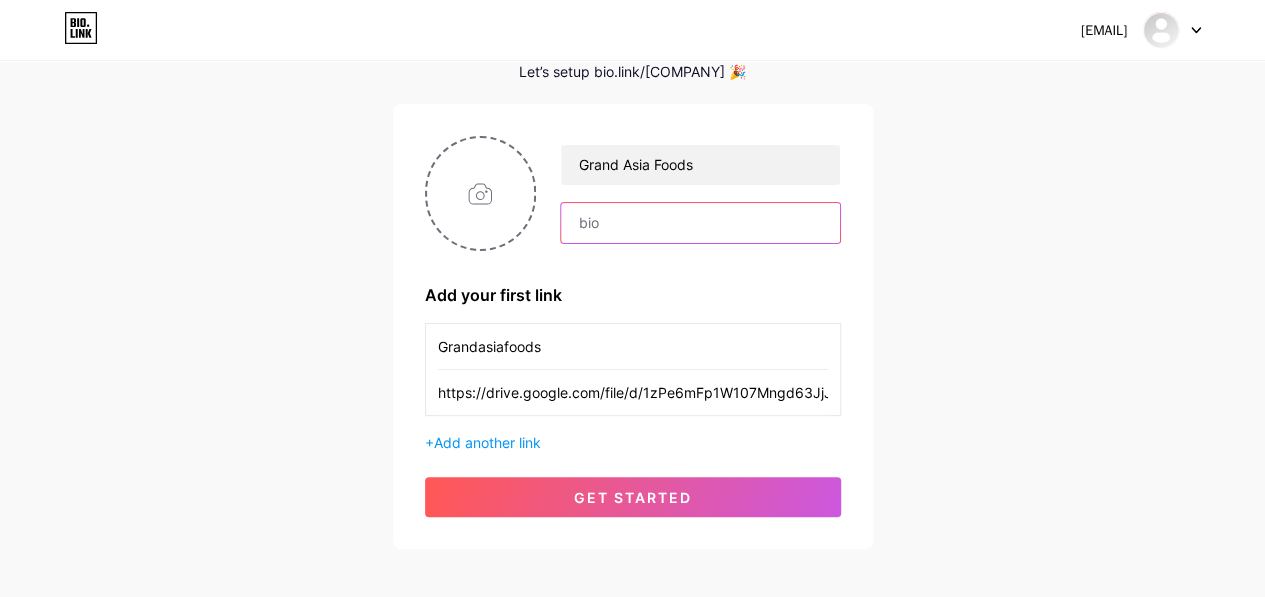 click at bounding box center (700, 223) 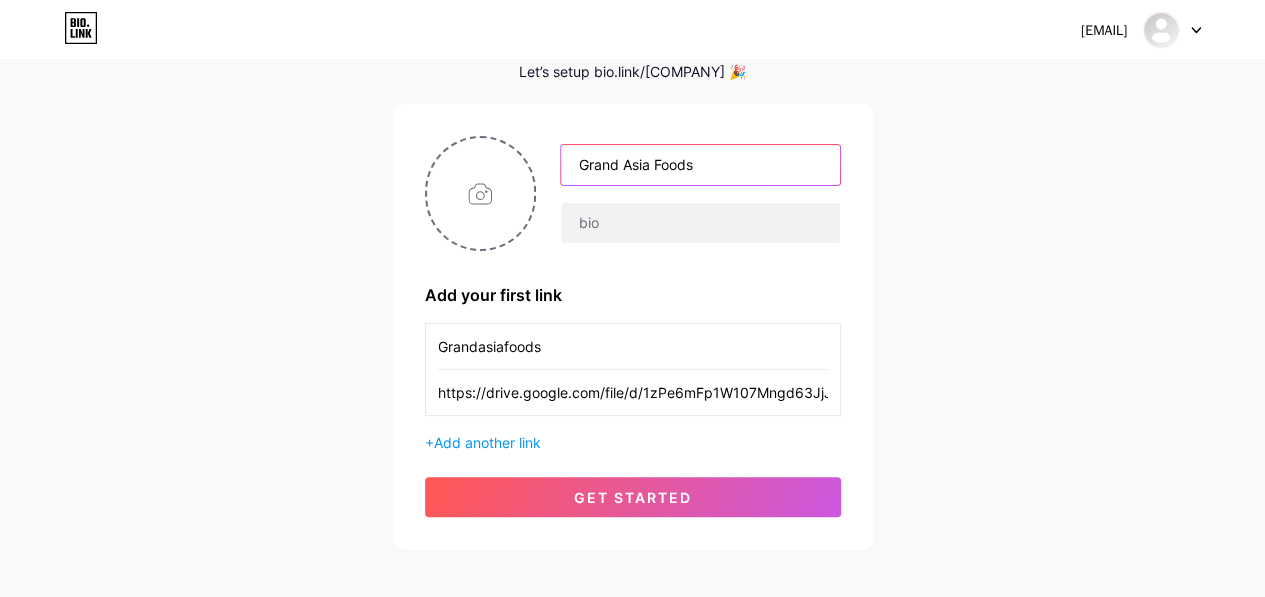 click on "Grand Asia Foods" at bounding box center [700, 165] 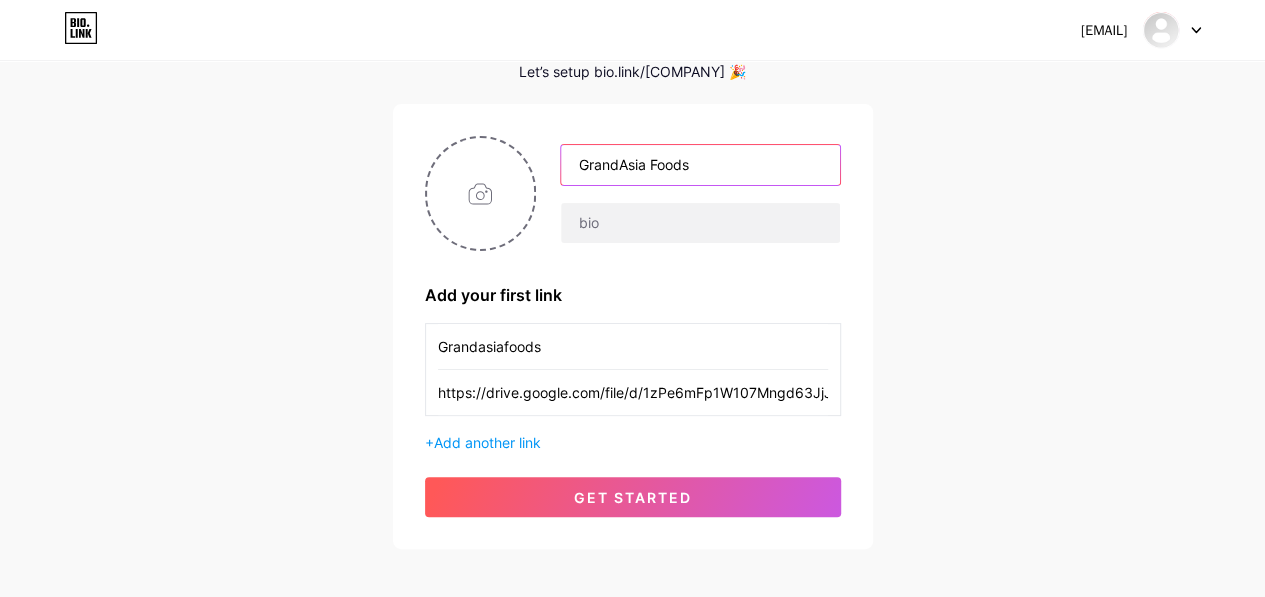 click on "GrandAsia Foods" at bounding box center [700, 165] 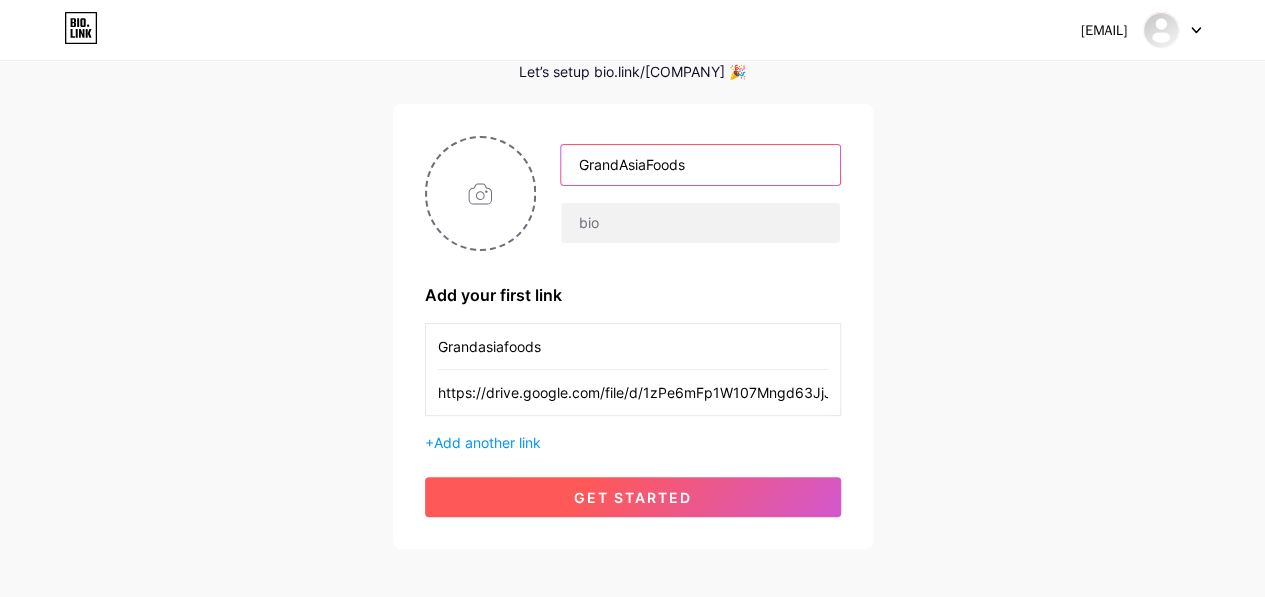 type on "GrandAsiaFoods" 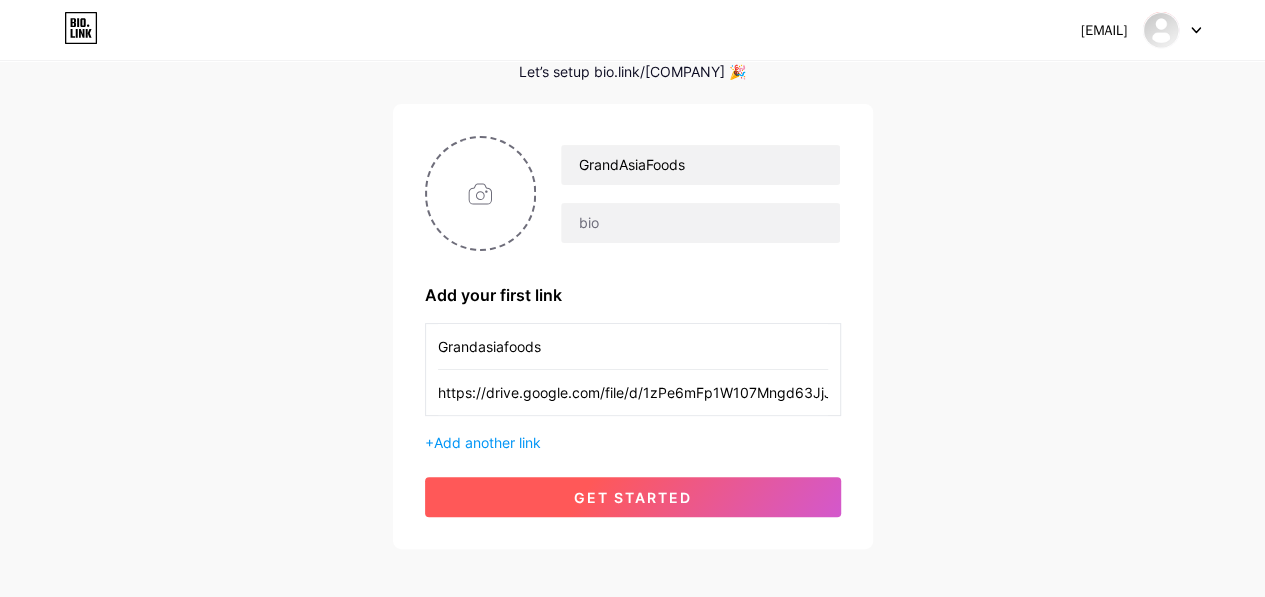 click on "get started" at bounding box center [633, 497] 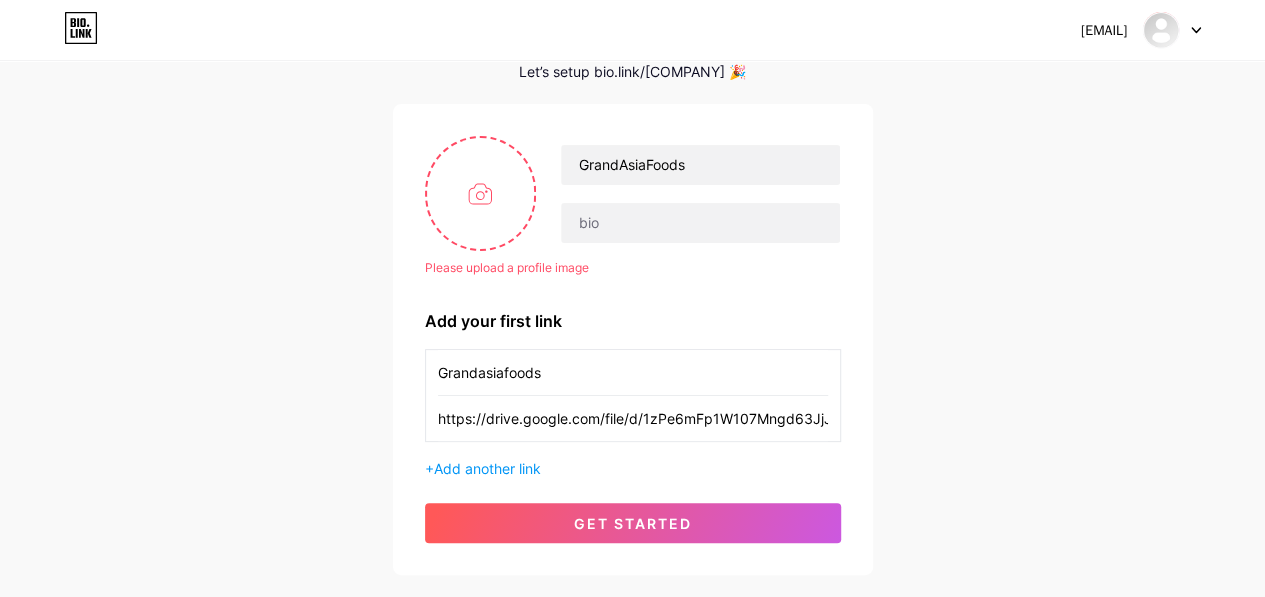 scroll, scrollTop: 0, scrollLeft: 0, axis: both 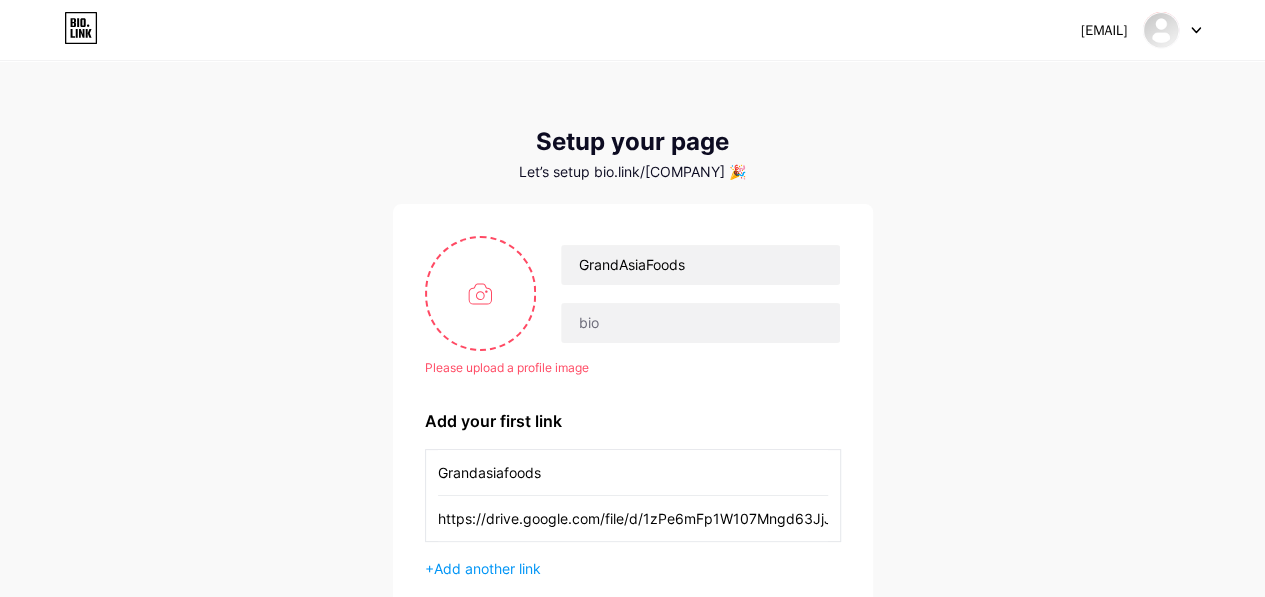 click on "toey.pitar@gmail.com           Dashboard     Logout   Setup your page   Let’s setup bio.link/grandasiafoods 🎉             Please upload a profile image   GrandAsiaFoods       Please upload a profile image   Add your first link   Grandasiafoods   https://drive.google.com/file/d/1zPe6mFp1W107Mngd63JjJauwEHmvEFwJ/view?usp=drive_link
+  Add another link     get started" at bounding box center [632, 369] 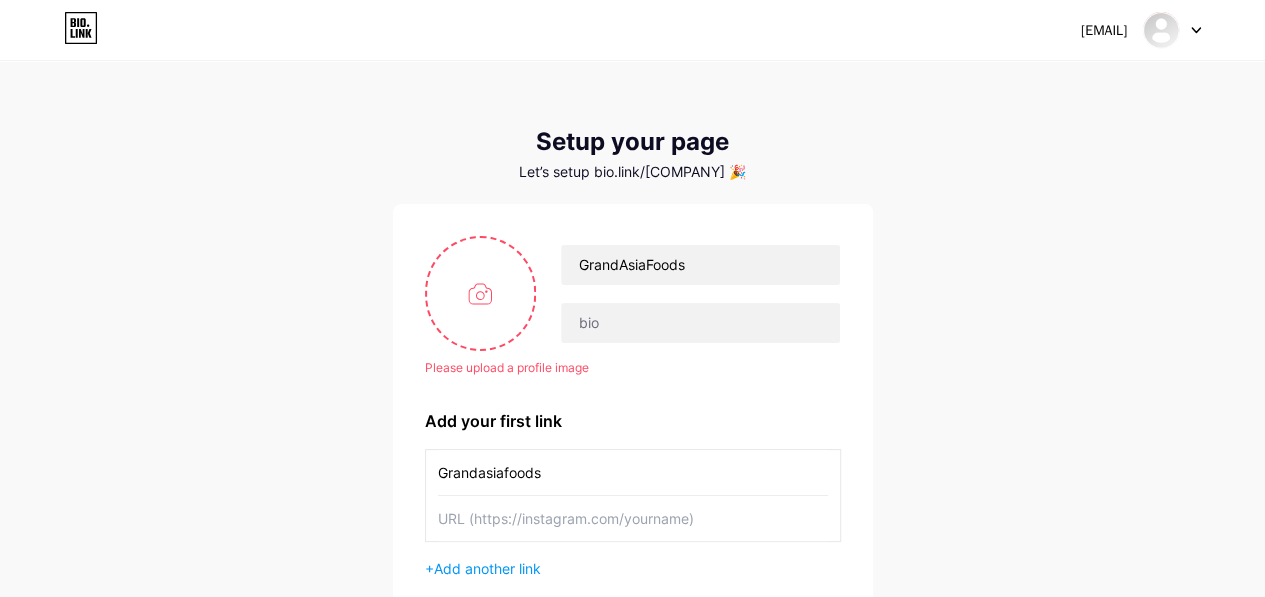 type 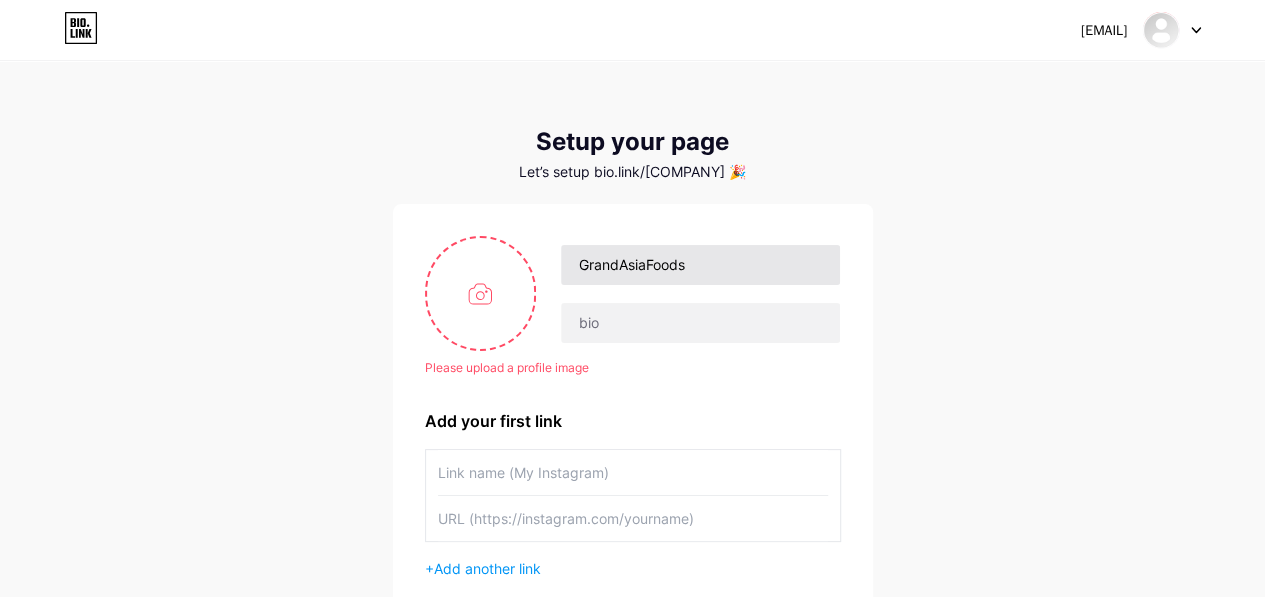 type 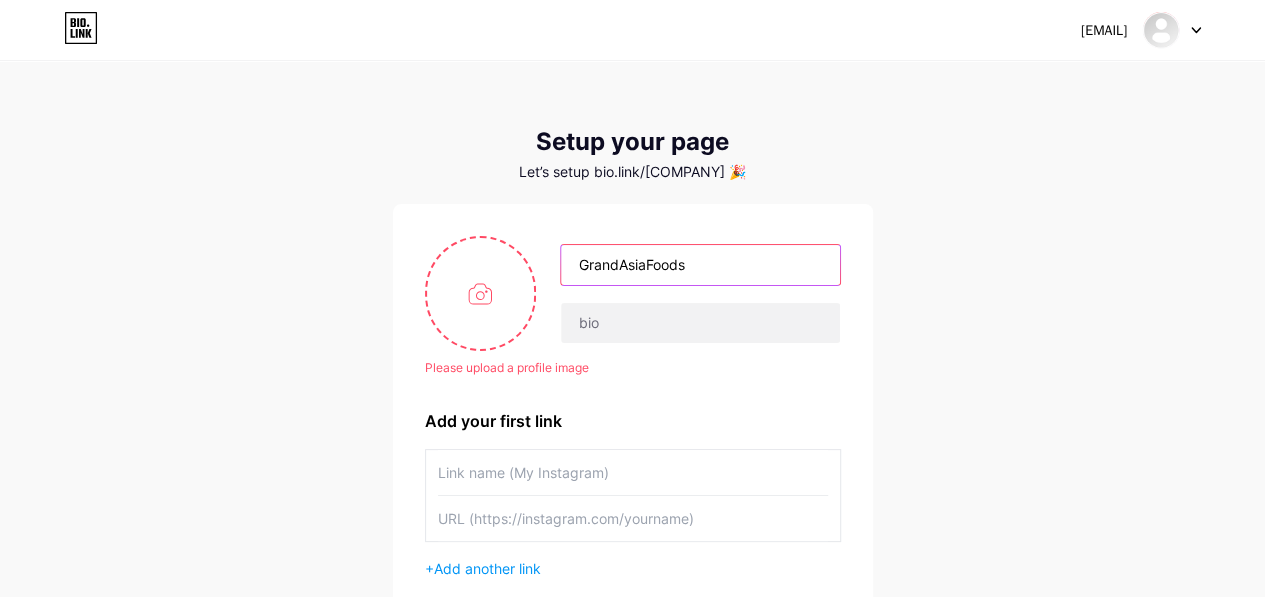 drag, startPoint x: 710, startPoint y: 259, endPoint x: 372, endPoint y: 261, distance: 338.00592 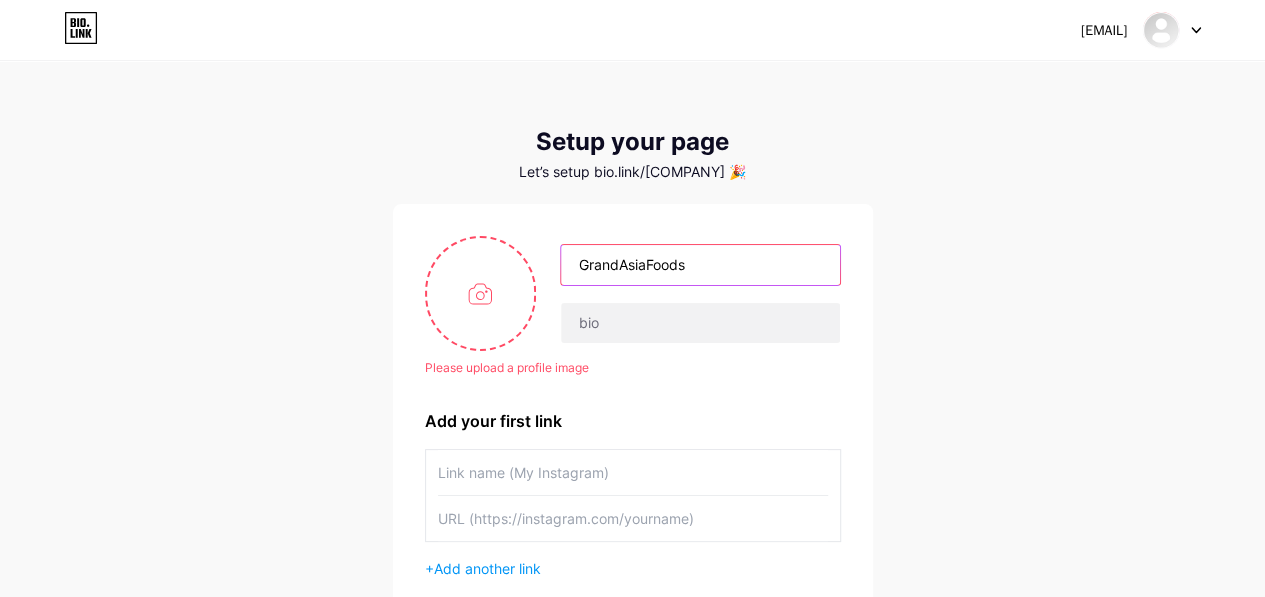 click on "toey.pitar@gmail.com           Dashboard     Logout   Setup your page   Let’s setup bio.link/grandasiafoods 🎉             Please upload a profile image   GrandAsiaFoods       Please upload a profile image   Add your first link
+  Add another link     get started" at bounding box center (632, 369) 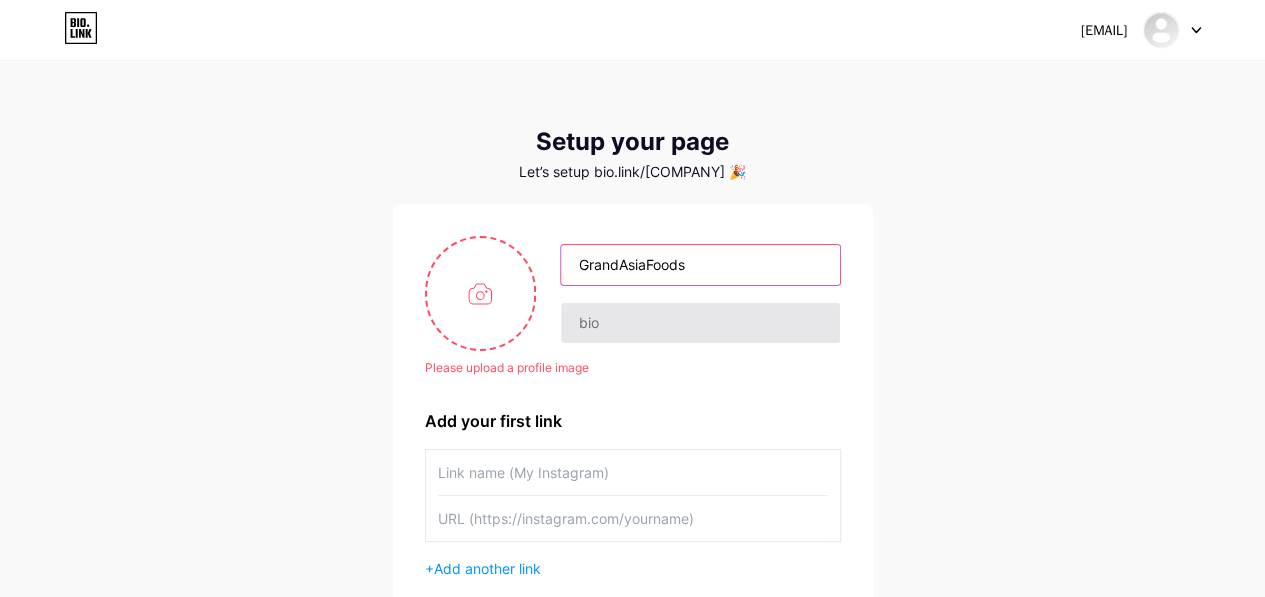 type 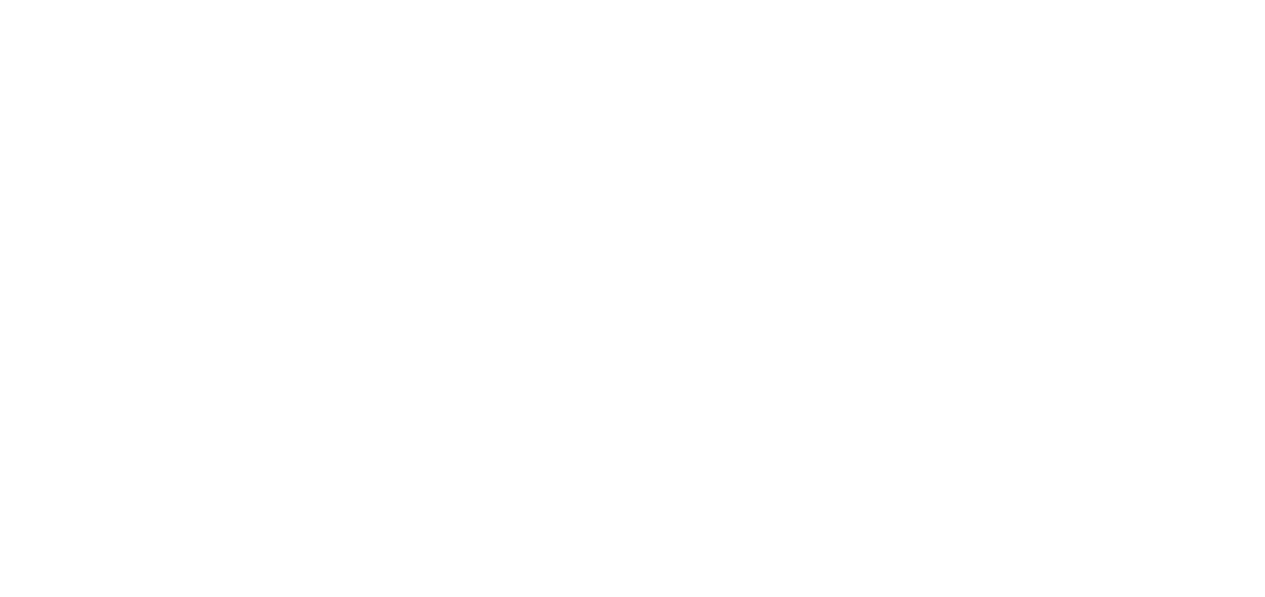 scroll, scrollTop: 0, scrollLeft: 0, axis: both 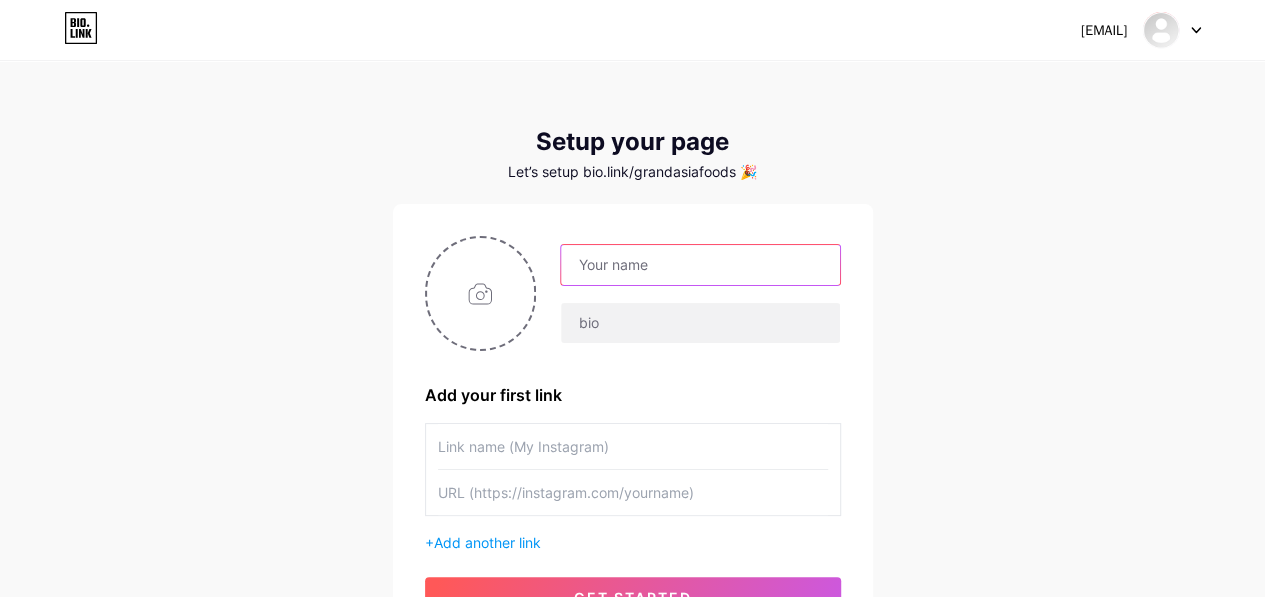 click at bounding box center [700, 265] 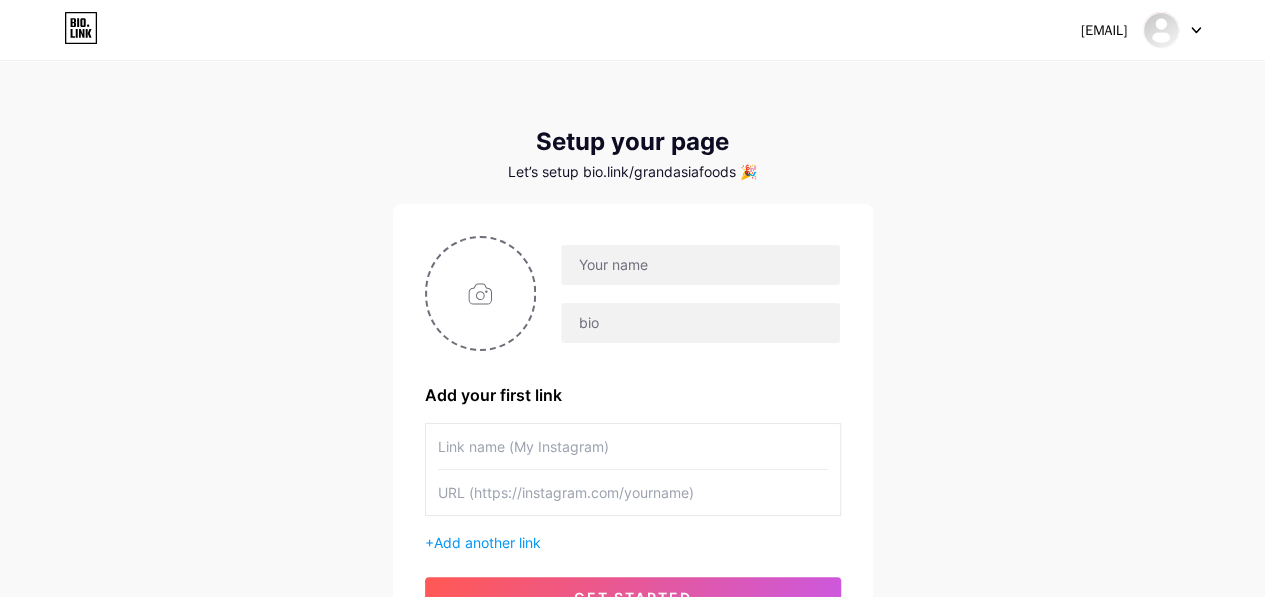 click on "toey.pitar@gmail.com           Dashboard     Logout   Setup your page   Let’s setup bio.link/grandasiafoods 🎉                       Add your first link
+  Add another link     get started" at bounding box center (632, 356) 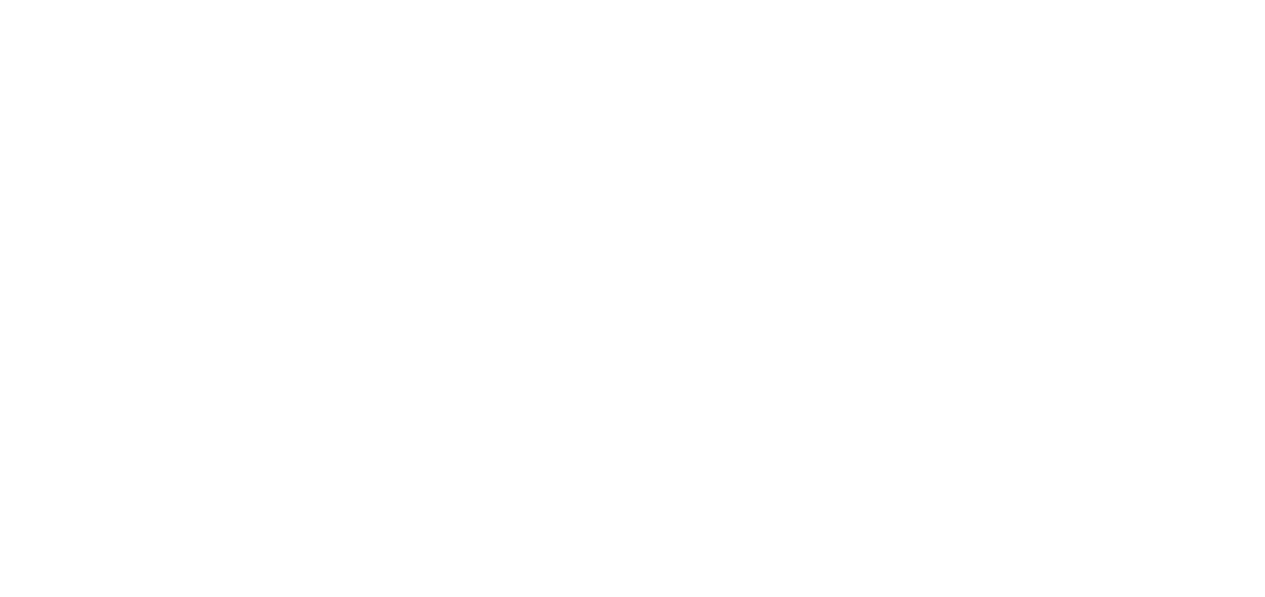 scroll, scrollTop: 0, scrollLeft: 0, axis: both 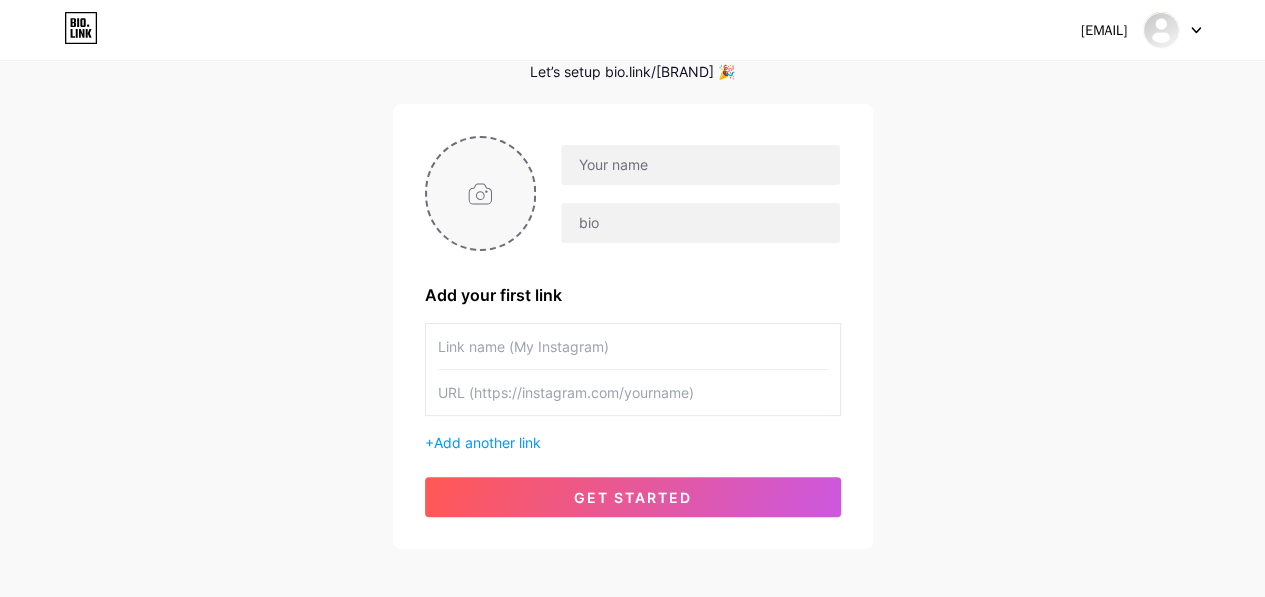 click at bounding box center (481, 193) 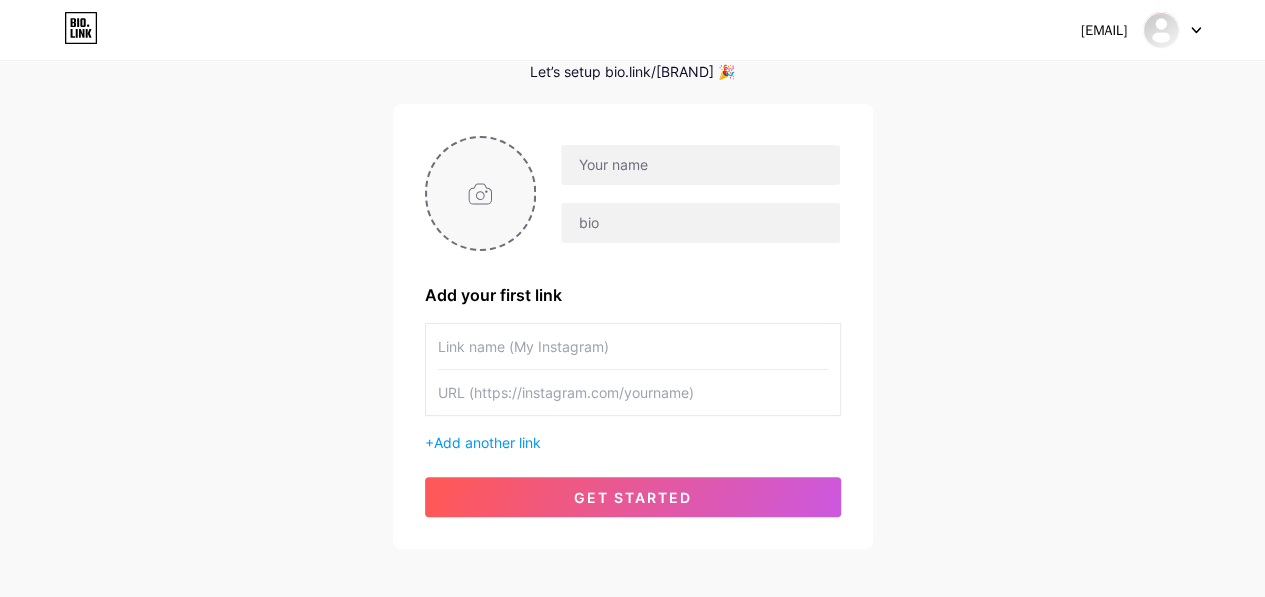 type on "C:\fakepath\[FILENAME].jpg" 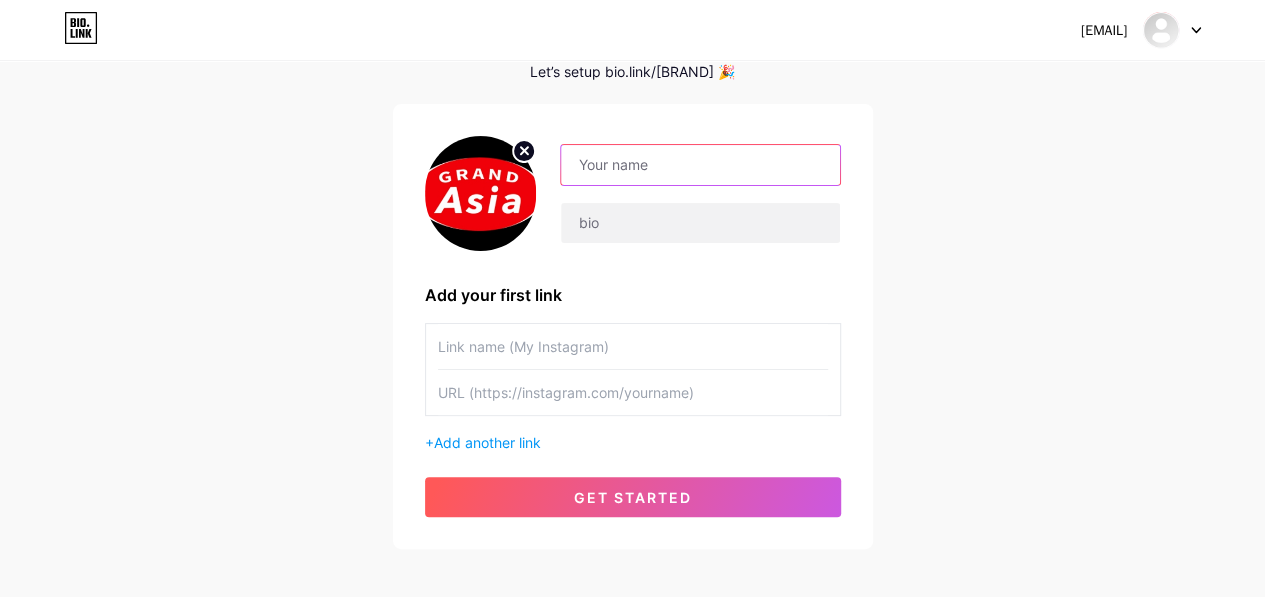 click at bounding box center [700, 165] 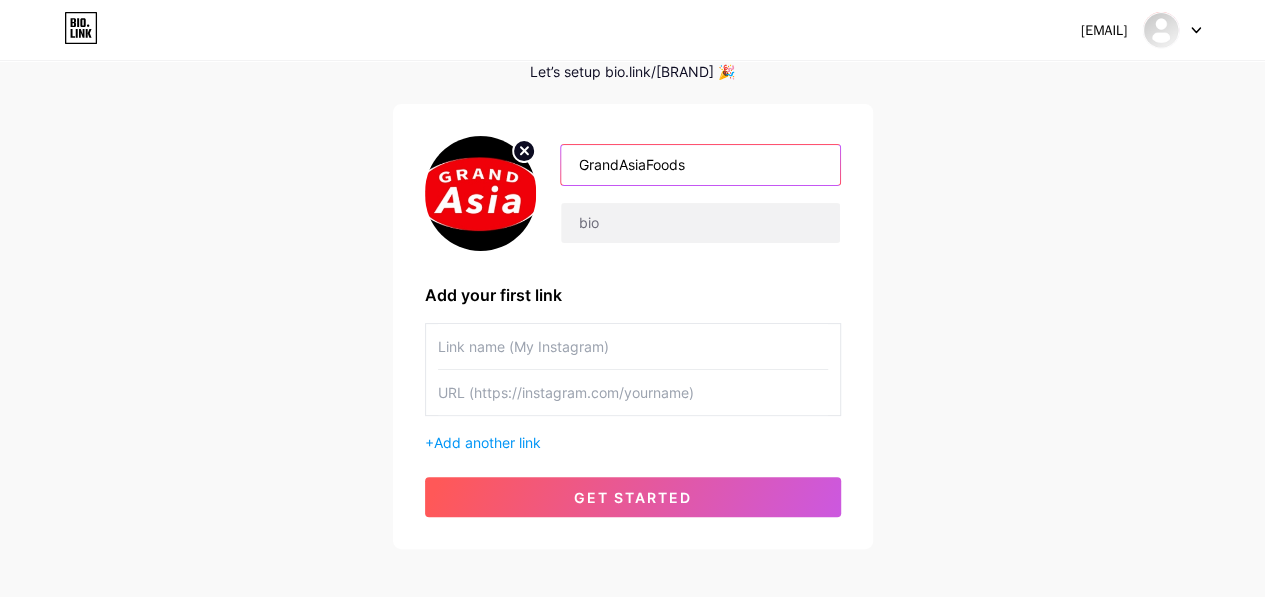 drag, startPoint x: 704, startPoint y: 165, endPoint x: 578, endPoint y: 165, distance: 126 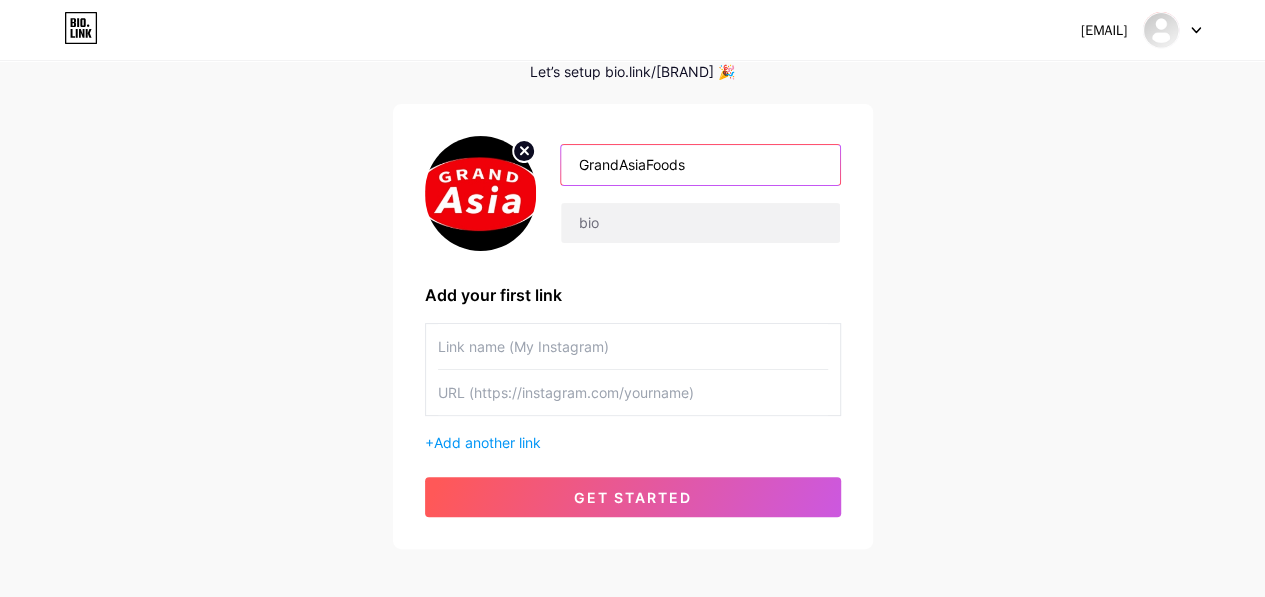 click on "GrandAsiaFoods" at bounding box center (700, 165) 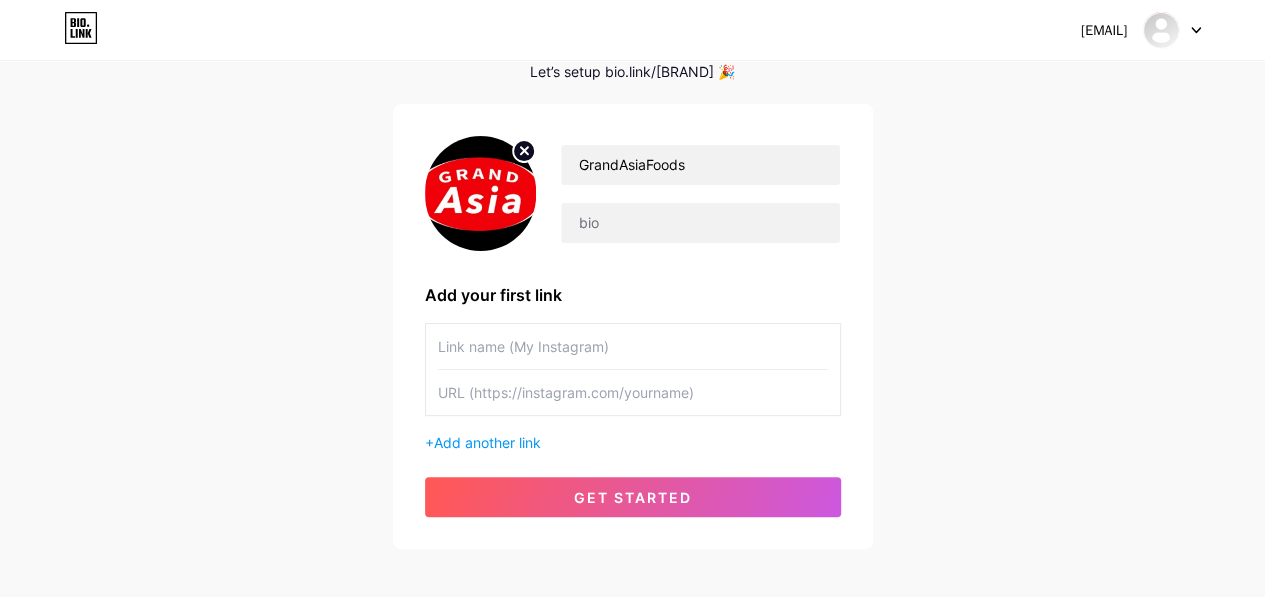 click at bounding box center [633, 346] 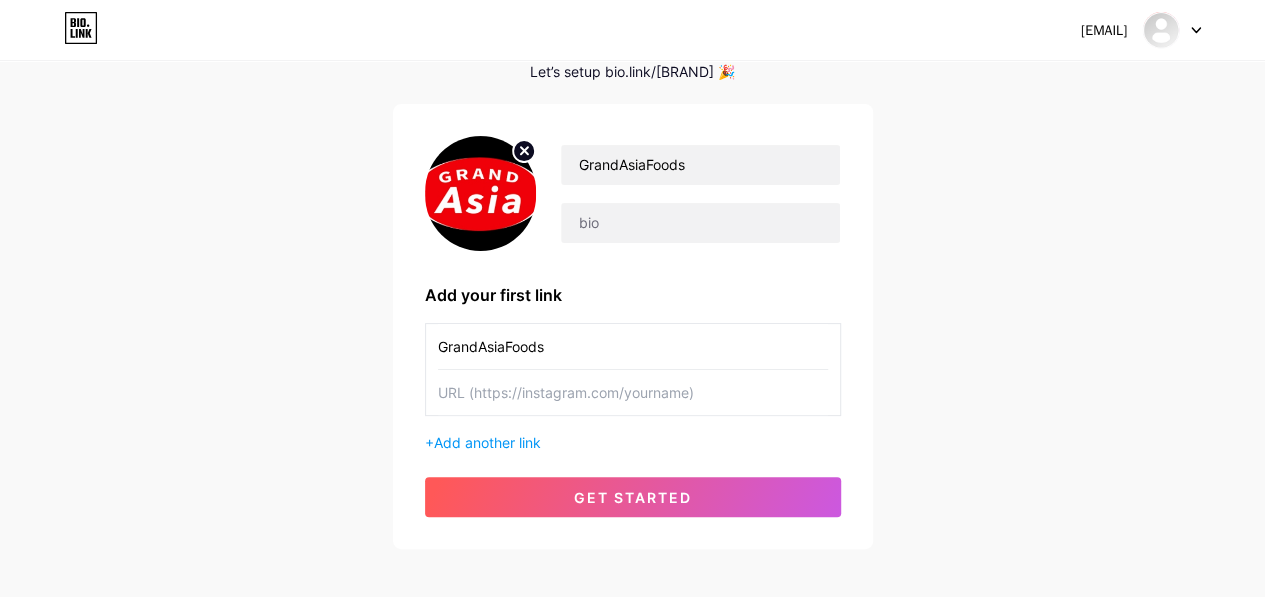 type on "GrandAsiaFoods" 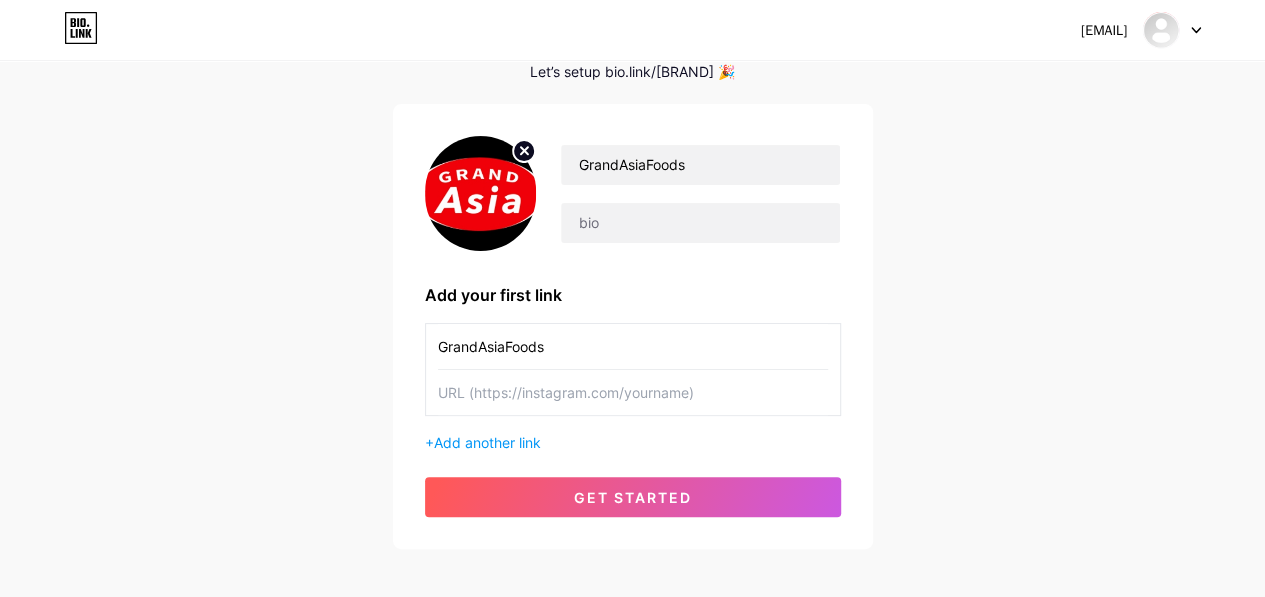click at bounding box center (633, 392) 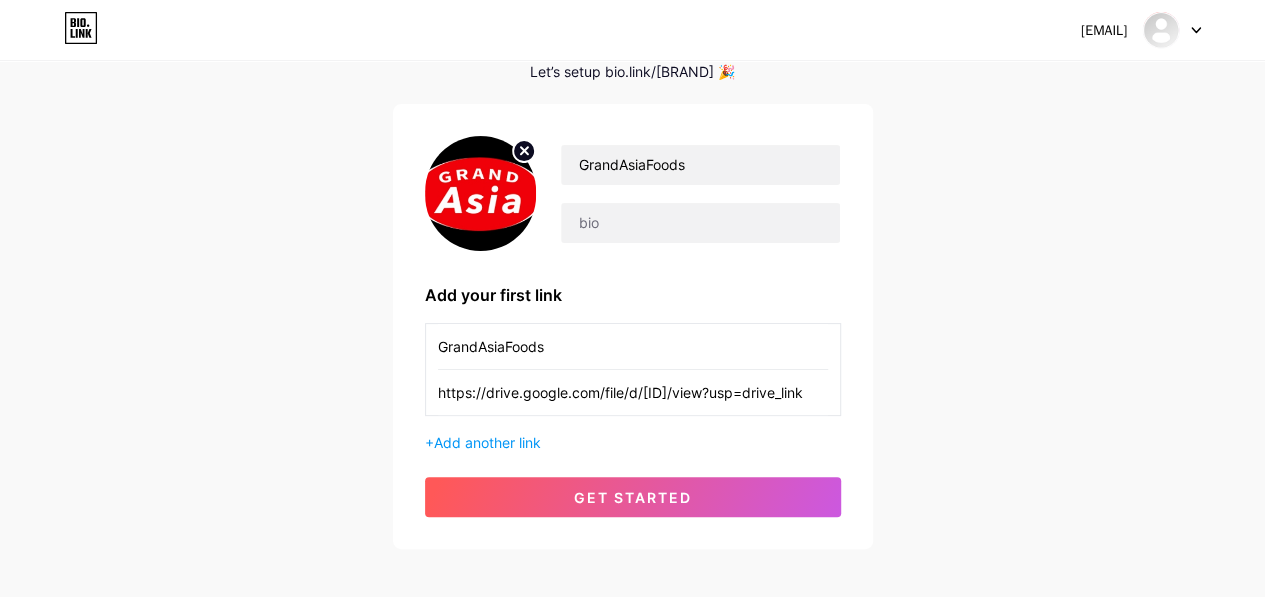 scroll, scrollTop: 0, scrollLeft: 238, axis: horizontal 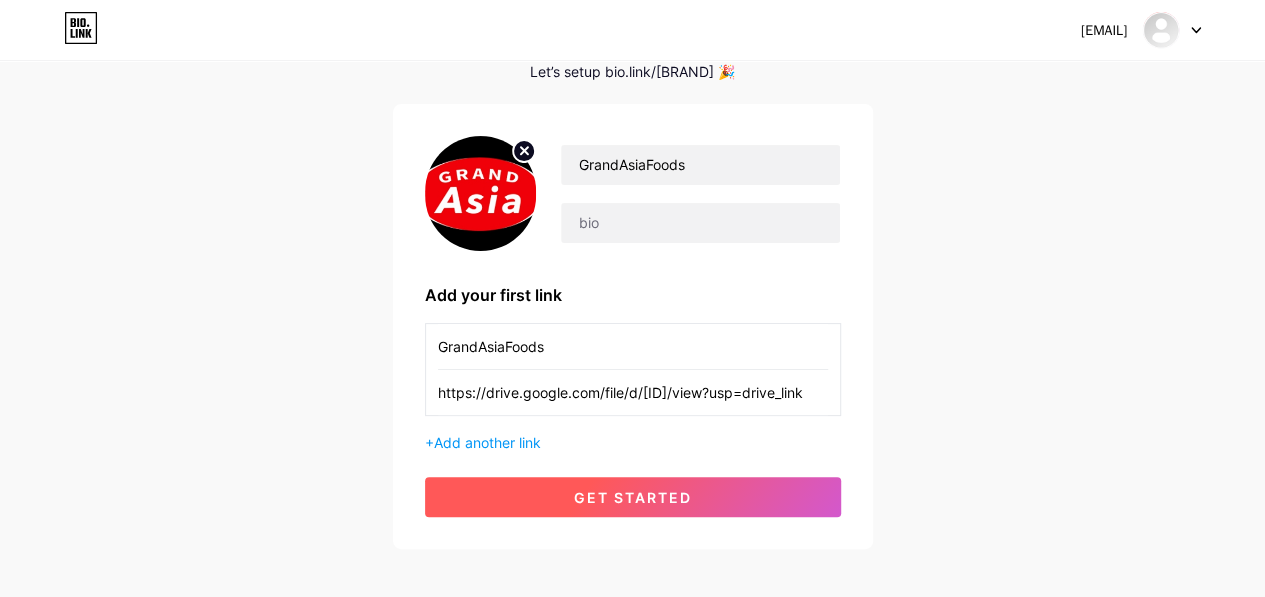 type on "https://drive.google.com/file/d/[ID]/view?usp=drive_link" 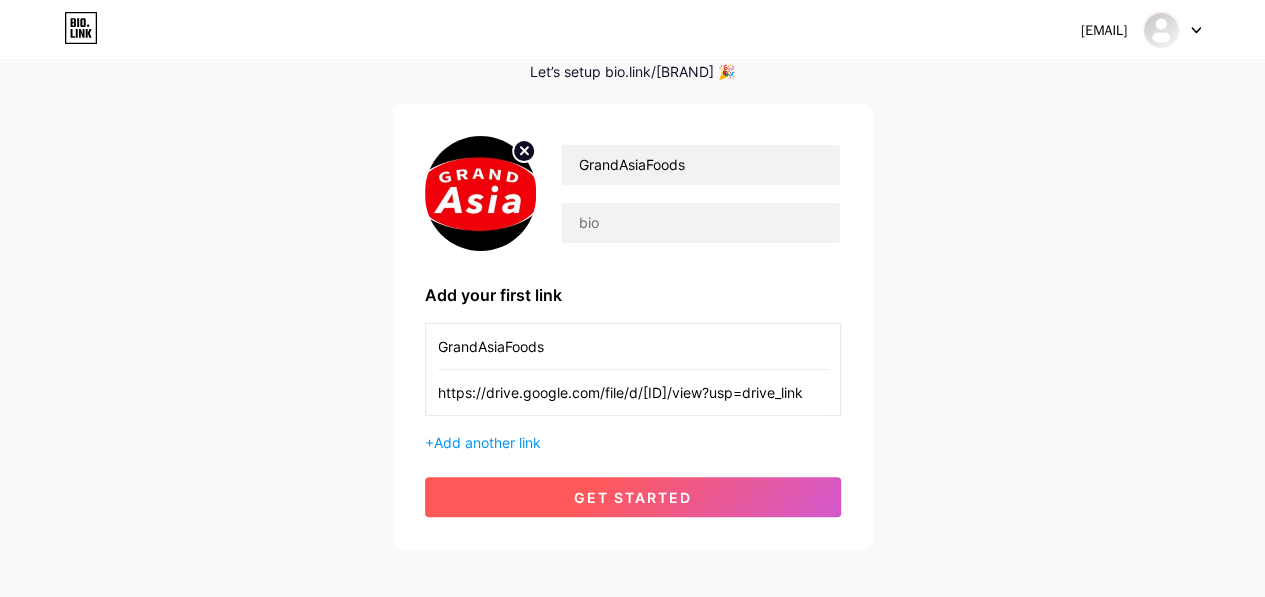 click on "get started" at bounding box center (633, 497) 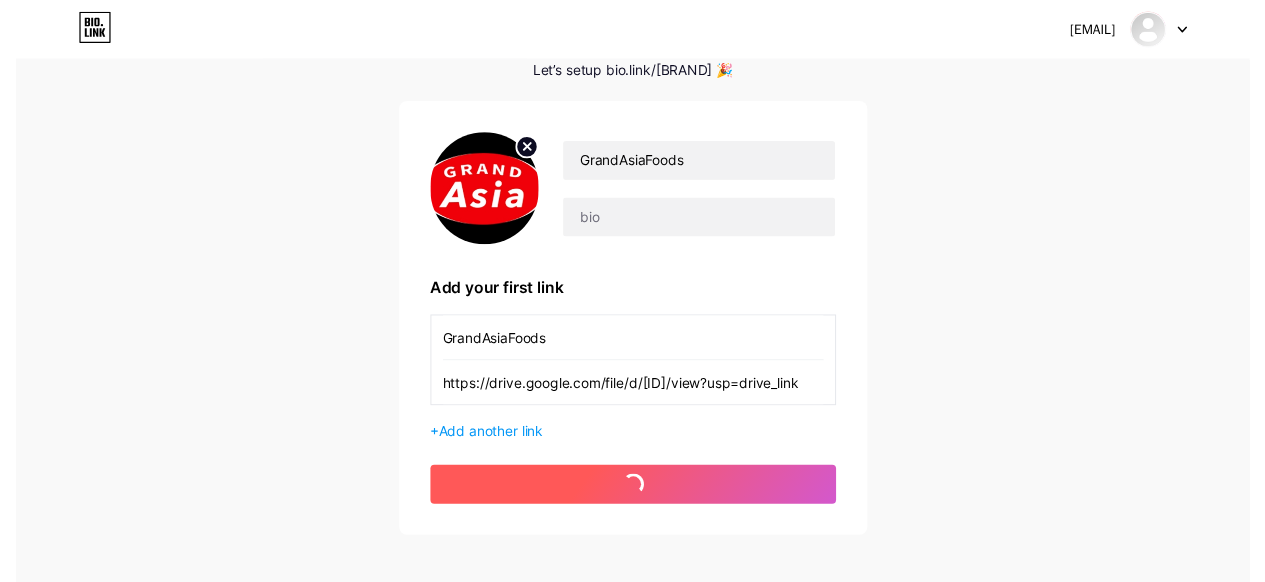 scroll, scrollTop: 0, scrollLeft: 0, axis: both 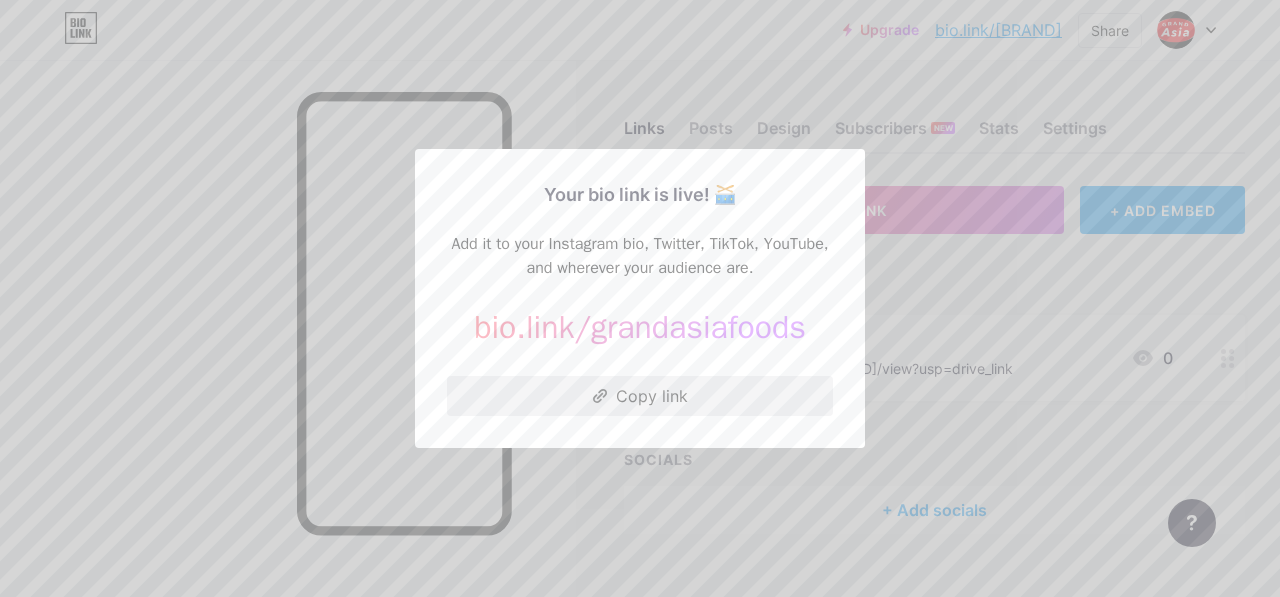 click on "Copy link" at bounding box center (640, 396) 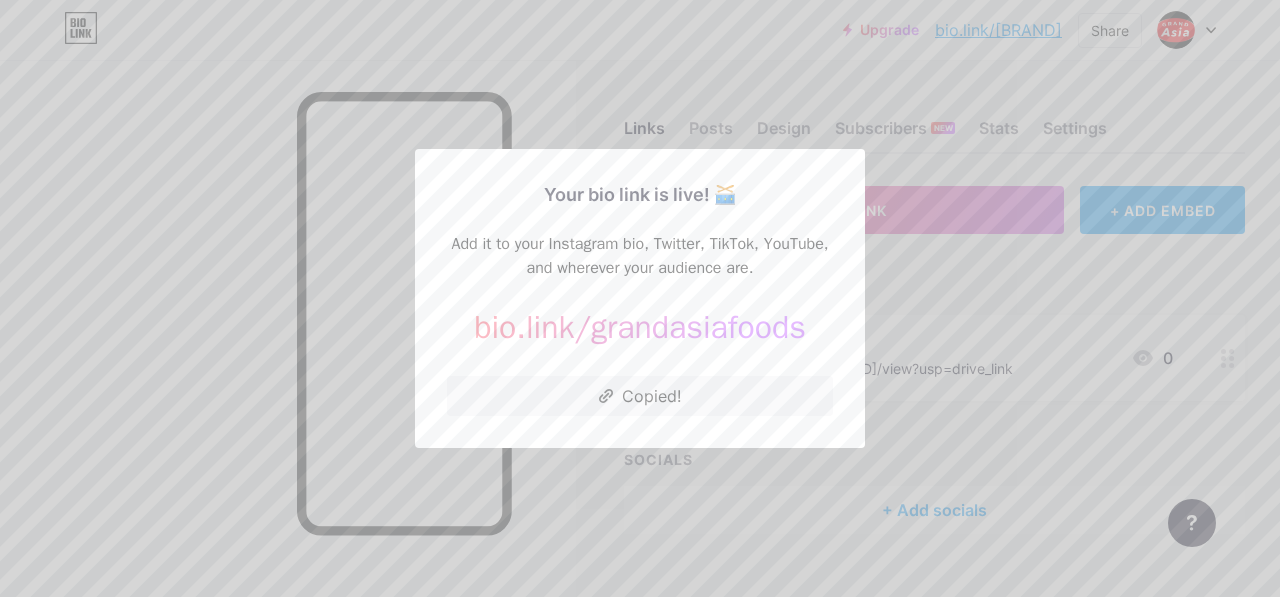 click at bounding box center [640, 298] 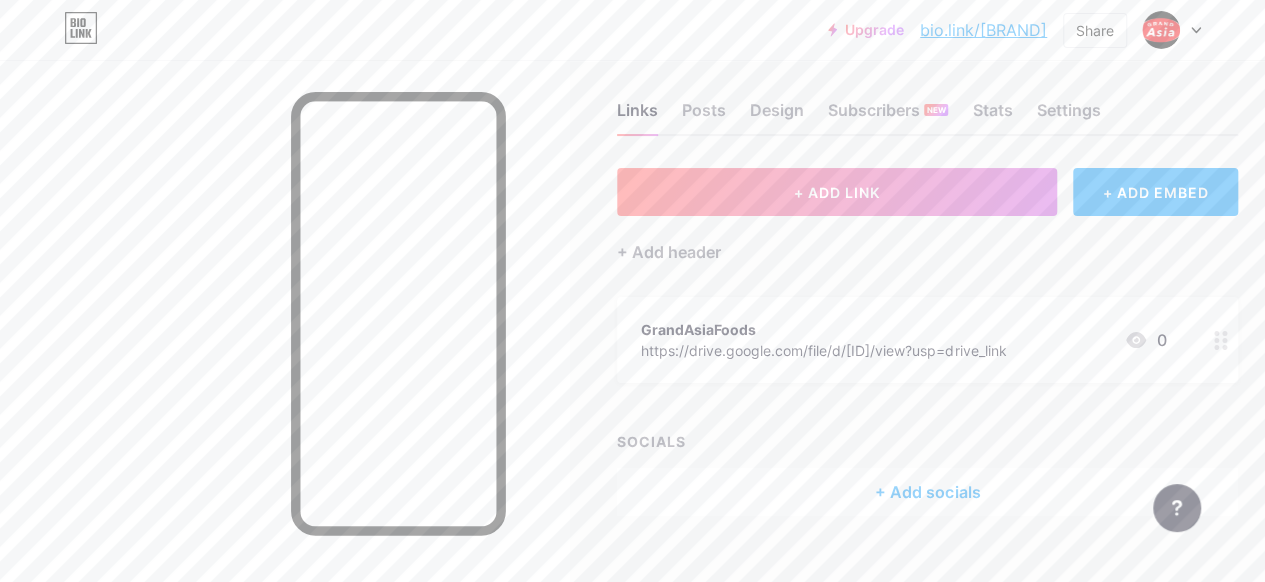 scroll, scrollTop: 0, scrollLeft: 0, axis: both 